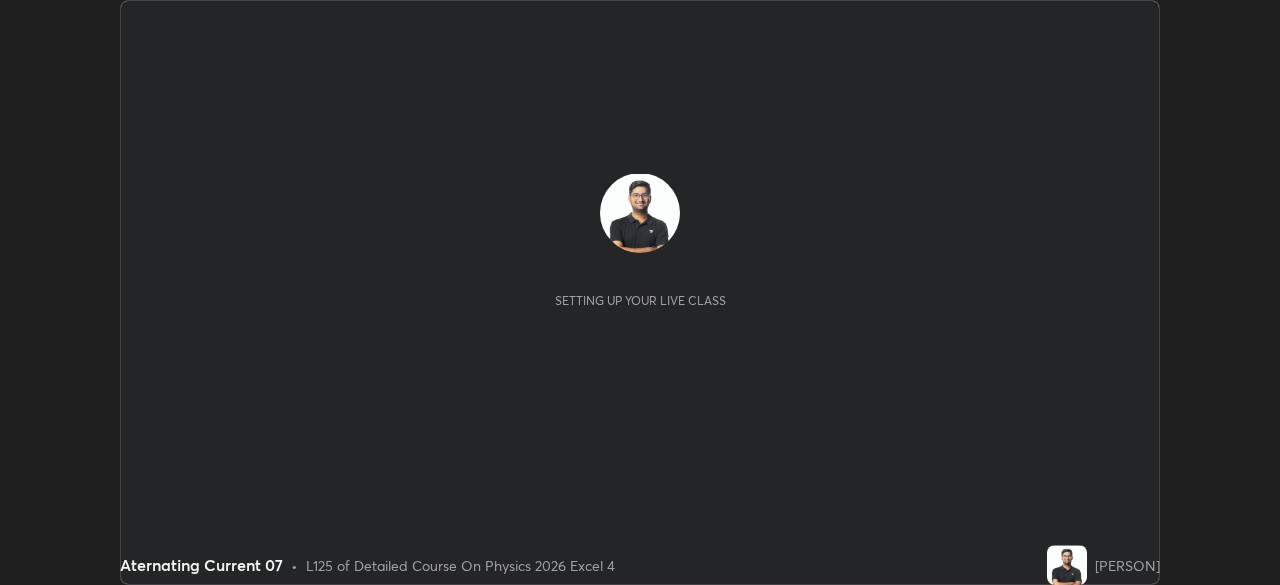 scroll, scrollTop: 0, scrollLeft: 0, axis: both 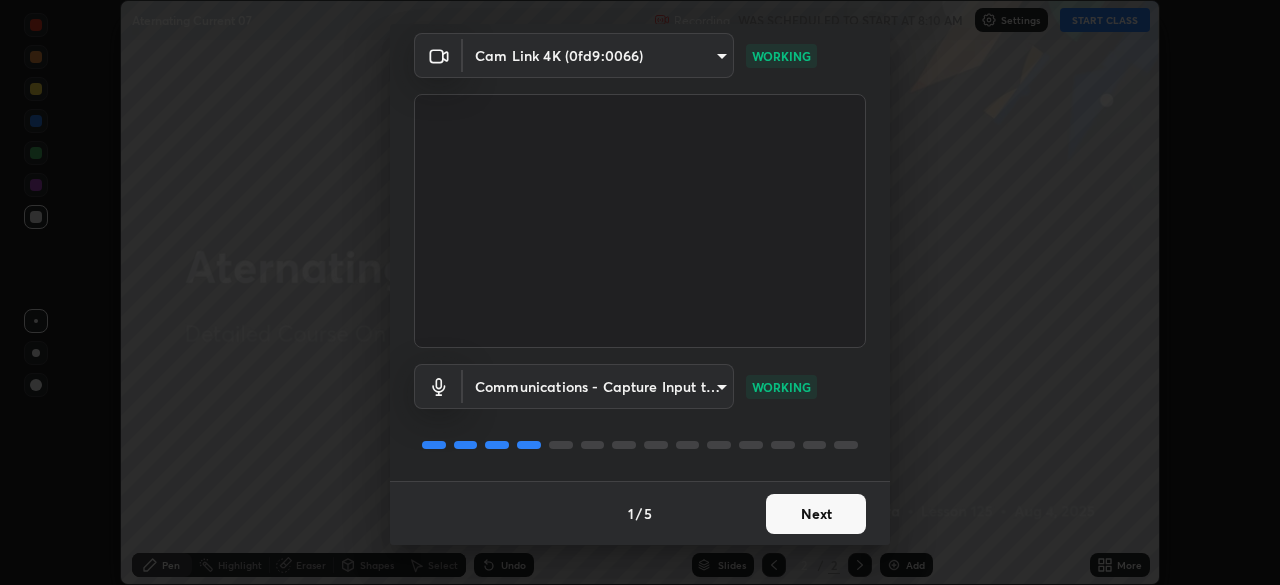 click on "Next" at bounding box center [816, 514] 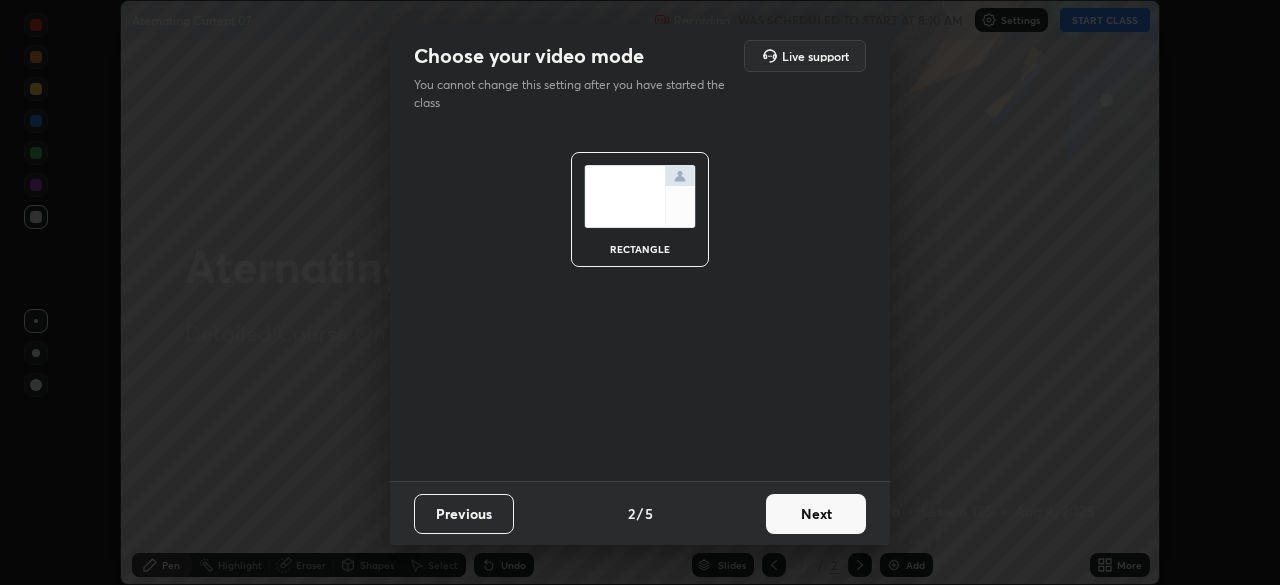 click on "Next" at bounding box center [816, 514] 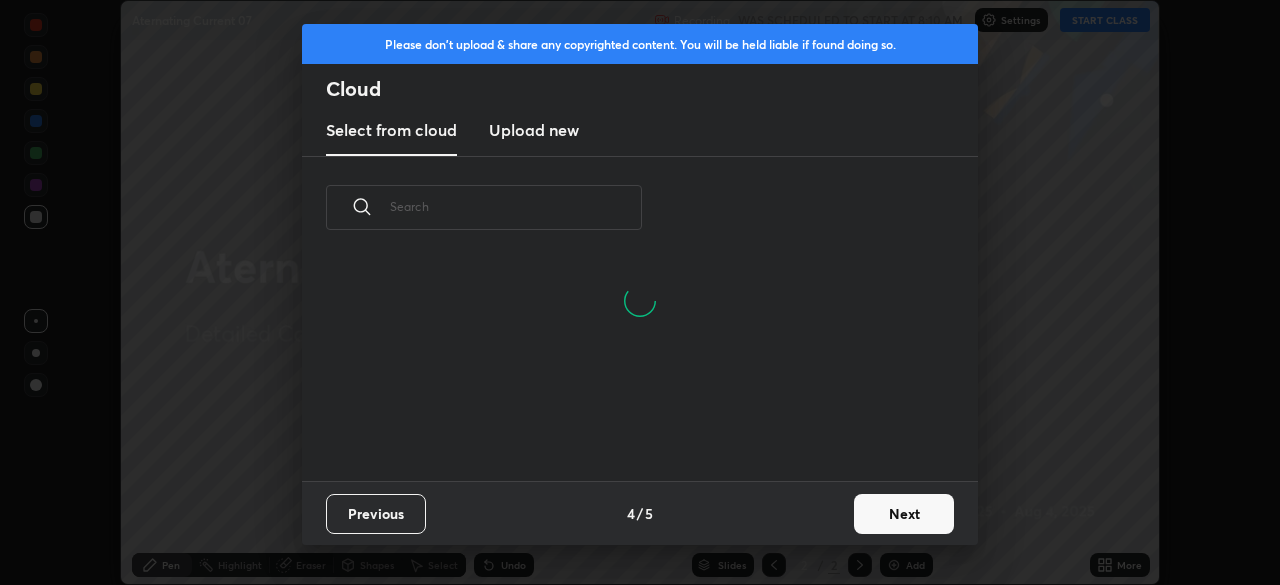 scroll, scrollTop: 126, scrollLeft: 642, axis: both 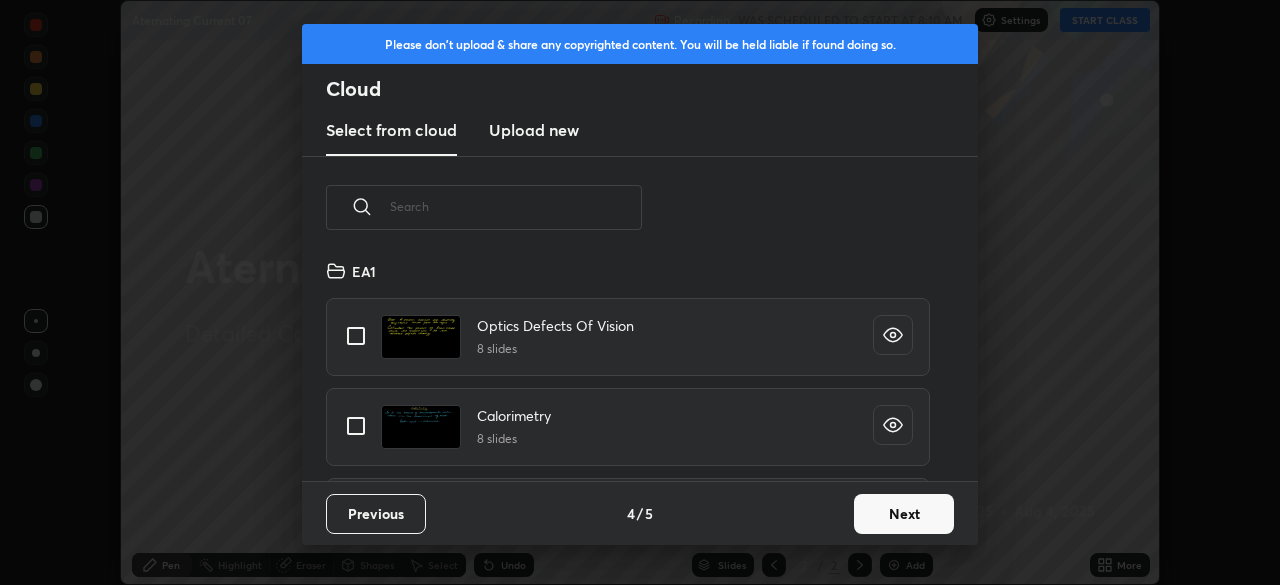 click on "Next" at bounding box center [904, 514] 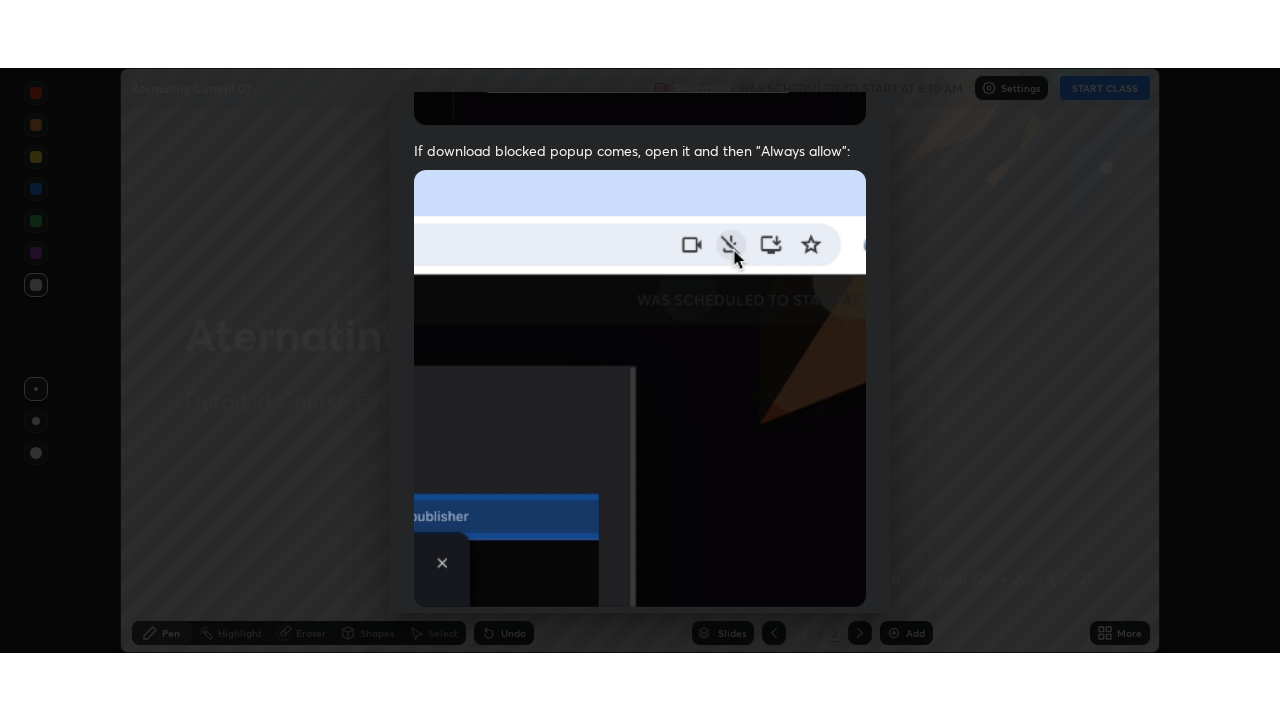 scroll, scrollTop: 479, scrollLeft: 0, axis: vertical 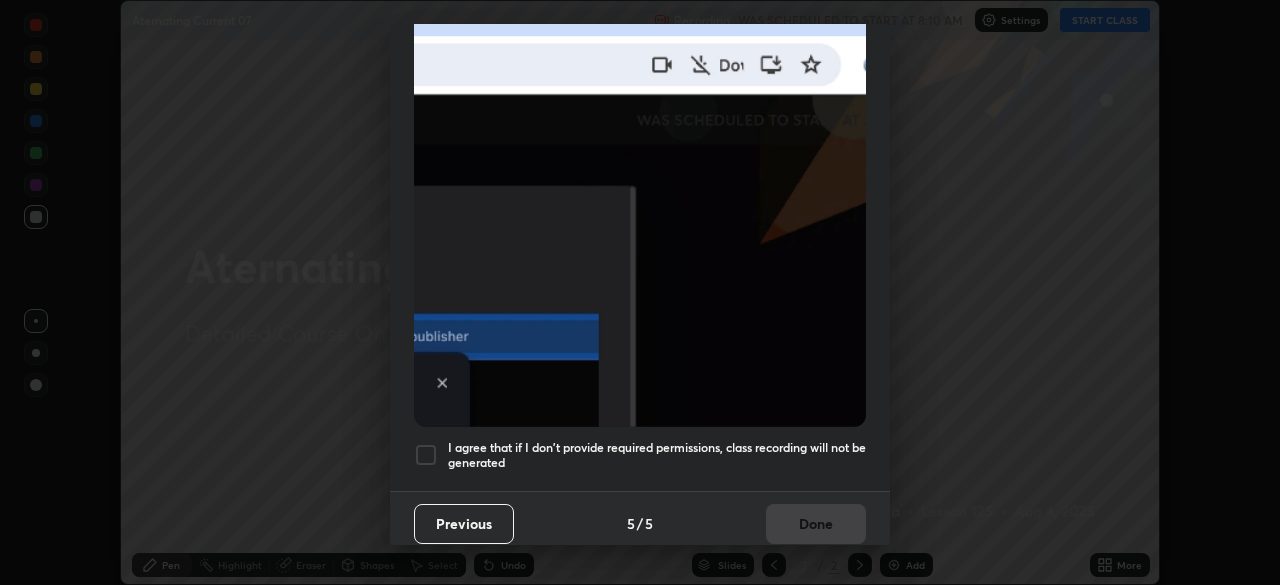 click on "I agree that if I don't provide required permissions, class recording will not be generated" at bounding box center [657, 455] 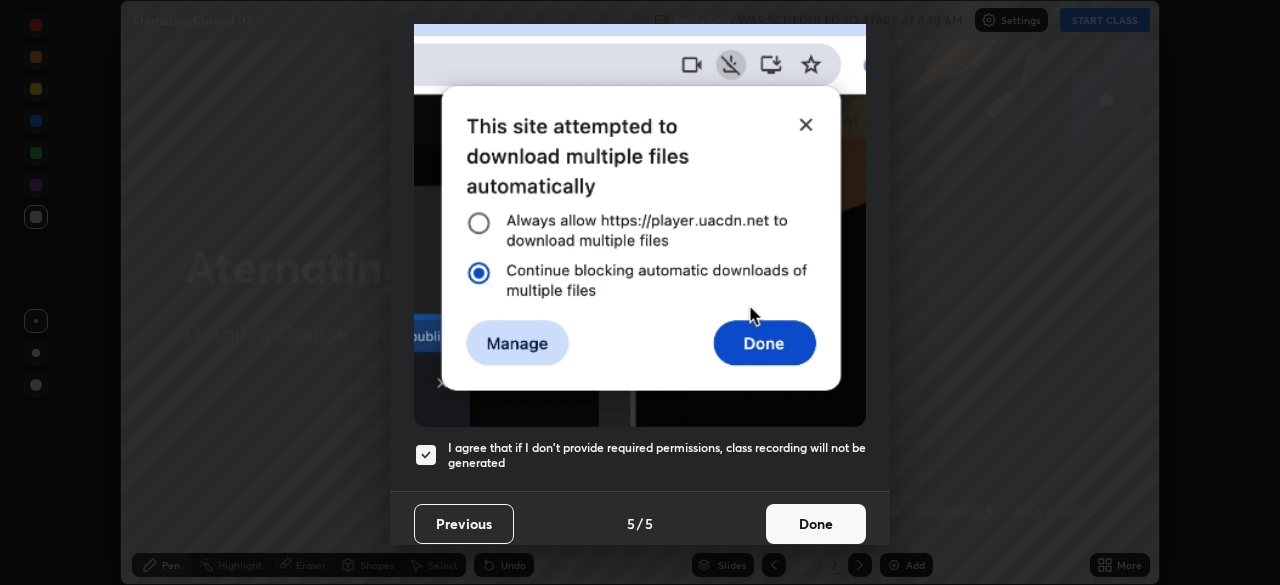 click on "Done" at bounding box center (816, 524) 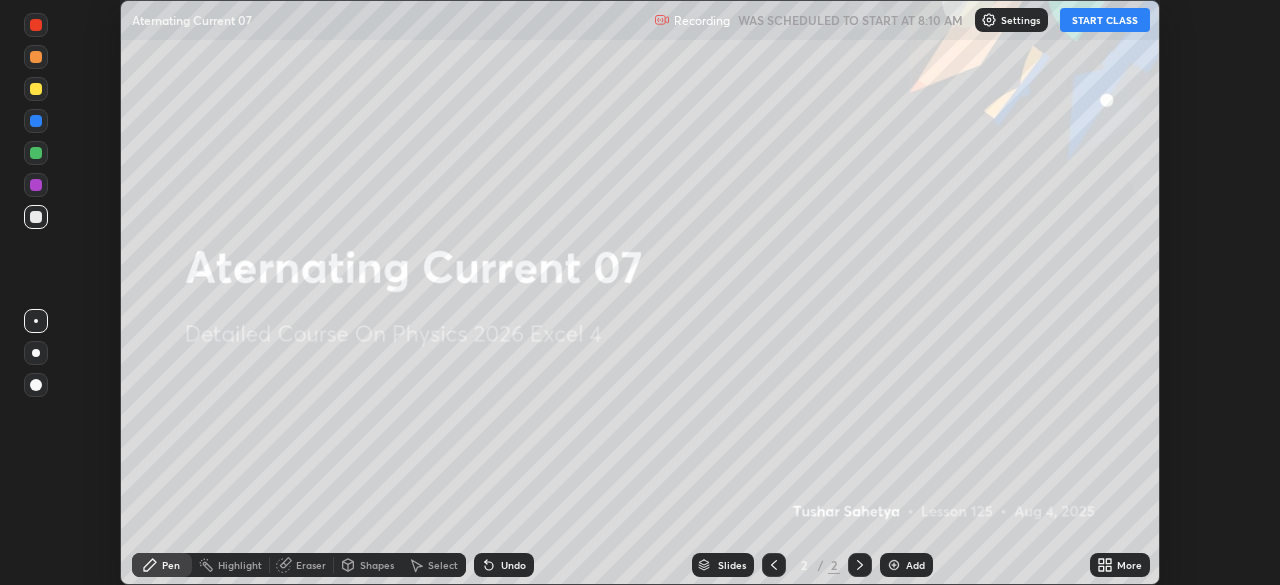click on "START CLASS" at bounding box center [1105, 20] 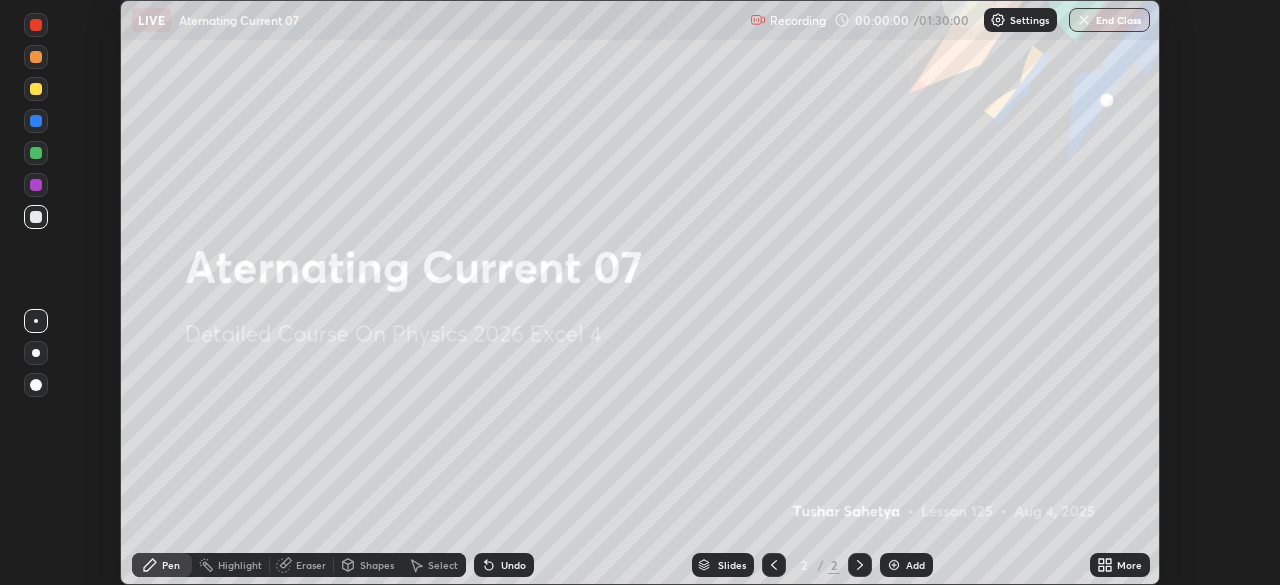 click at bounding box center [894, 565] 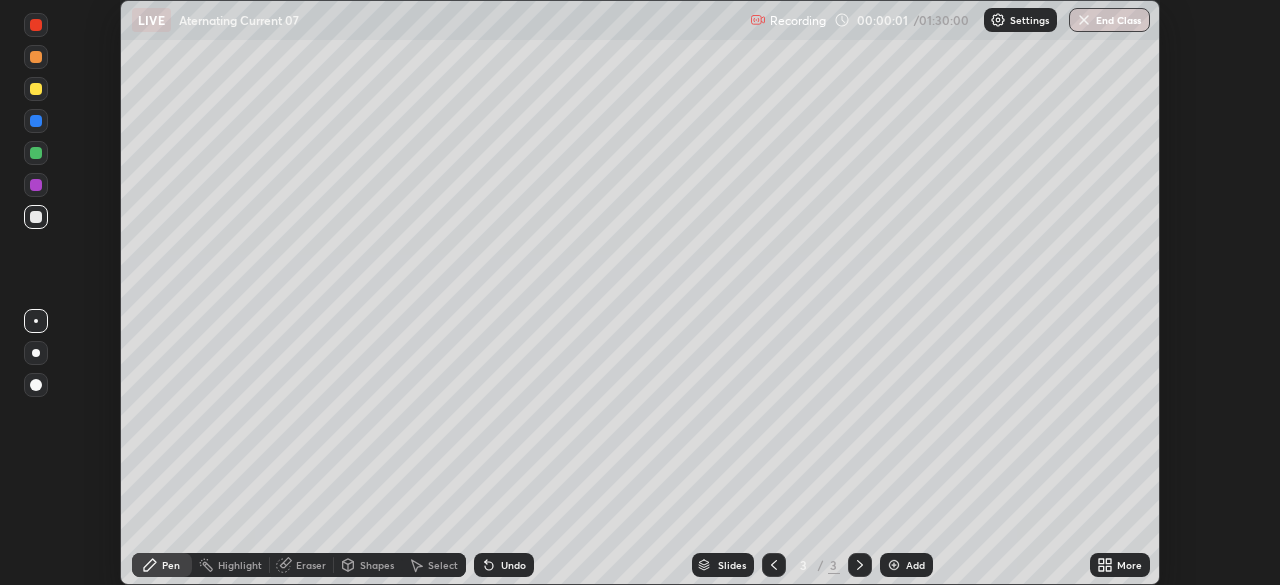 click 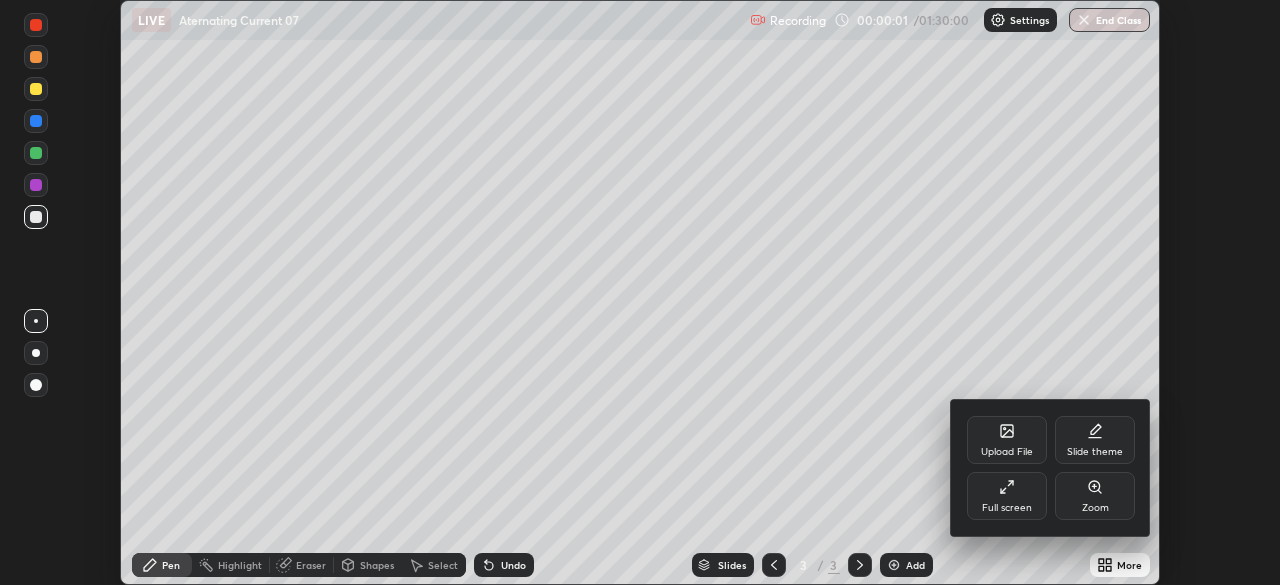 click on "Full screen" at bounding box center (1007, 508) 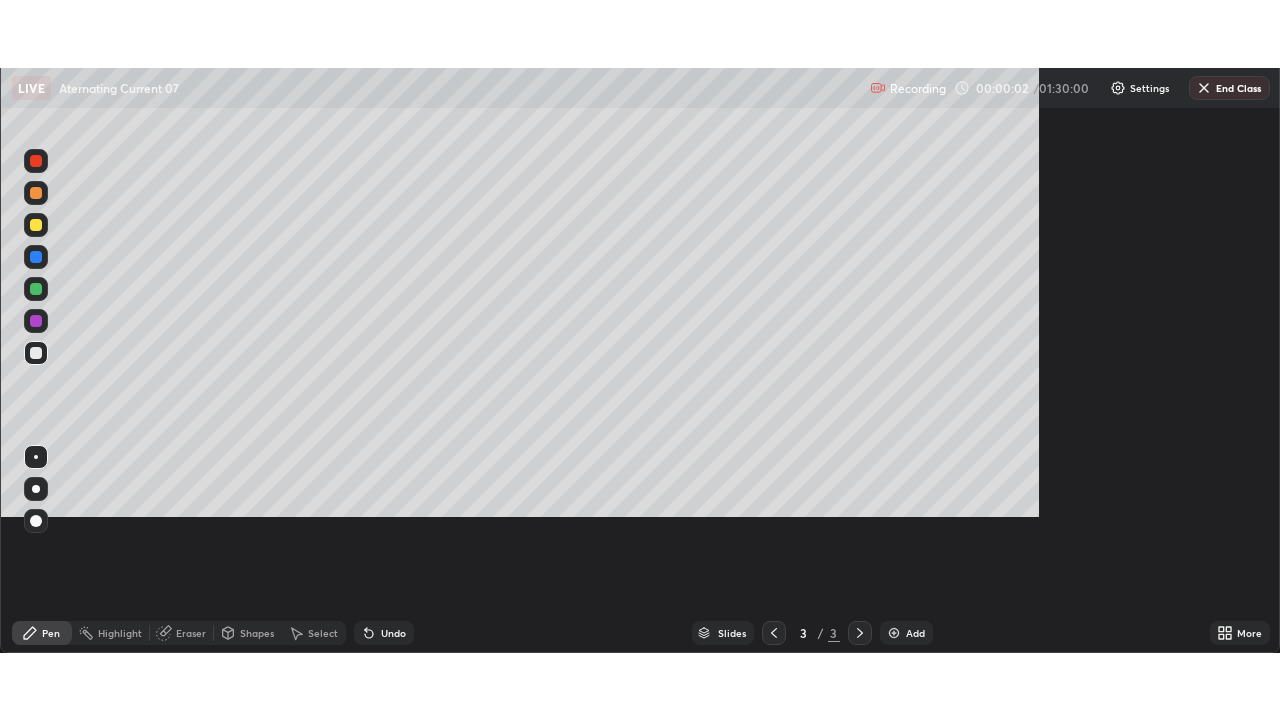 scroll, scrollTop: 99280, scrollLeft: 98720, axis: both 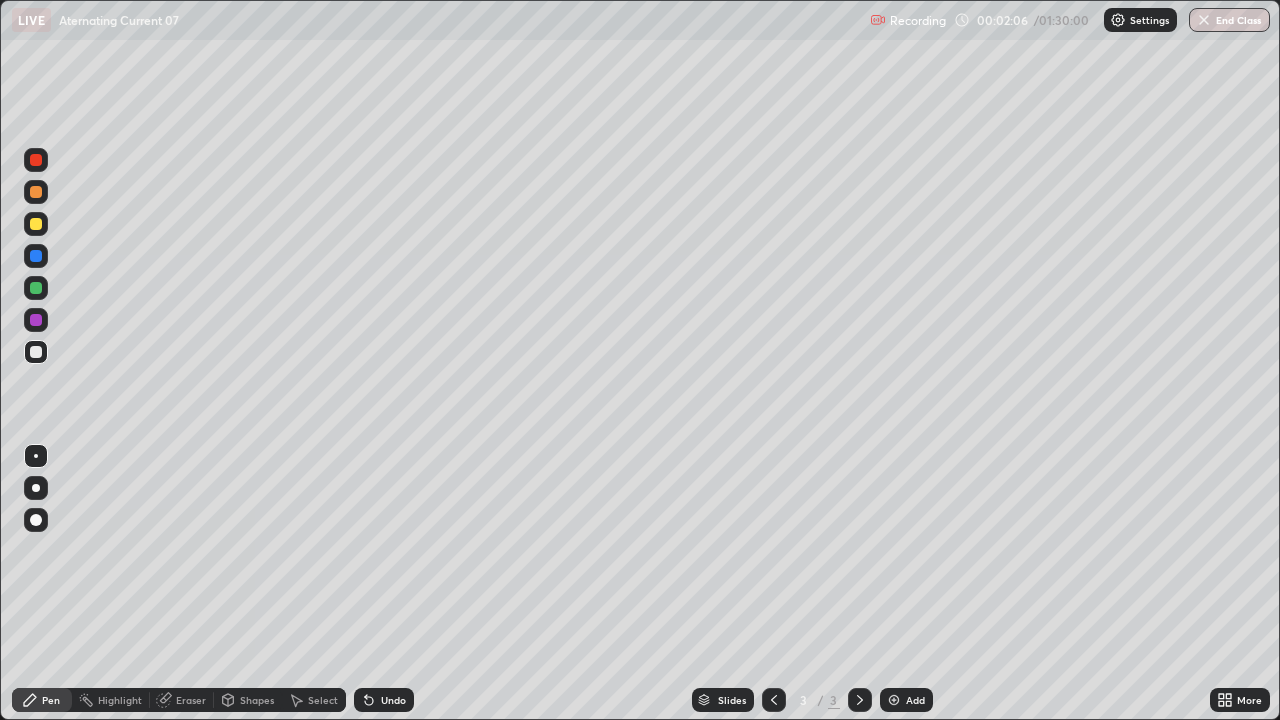 click at bounding box center (36, 488) 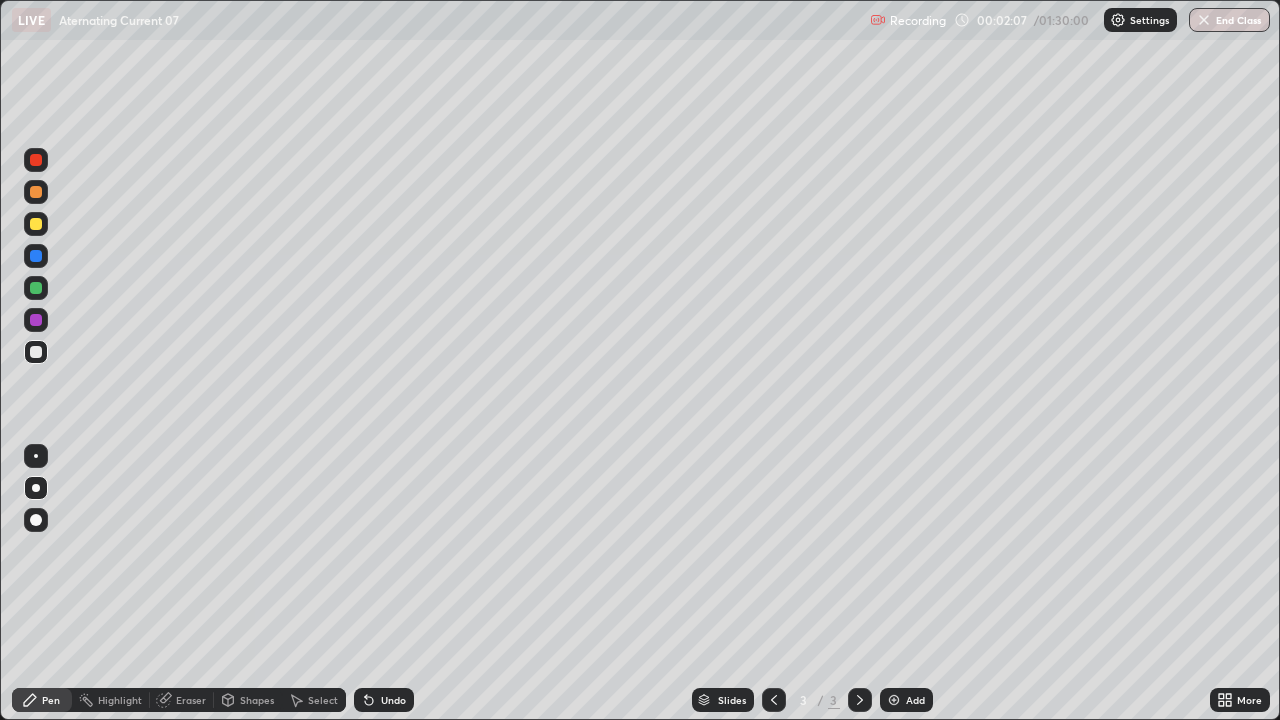 click at bounding box center (36, 224) 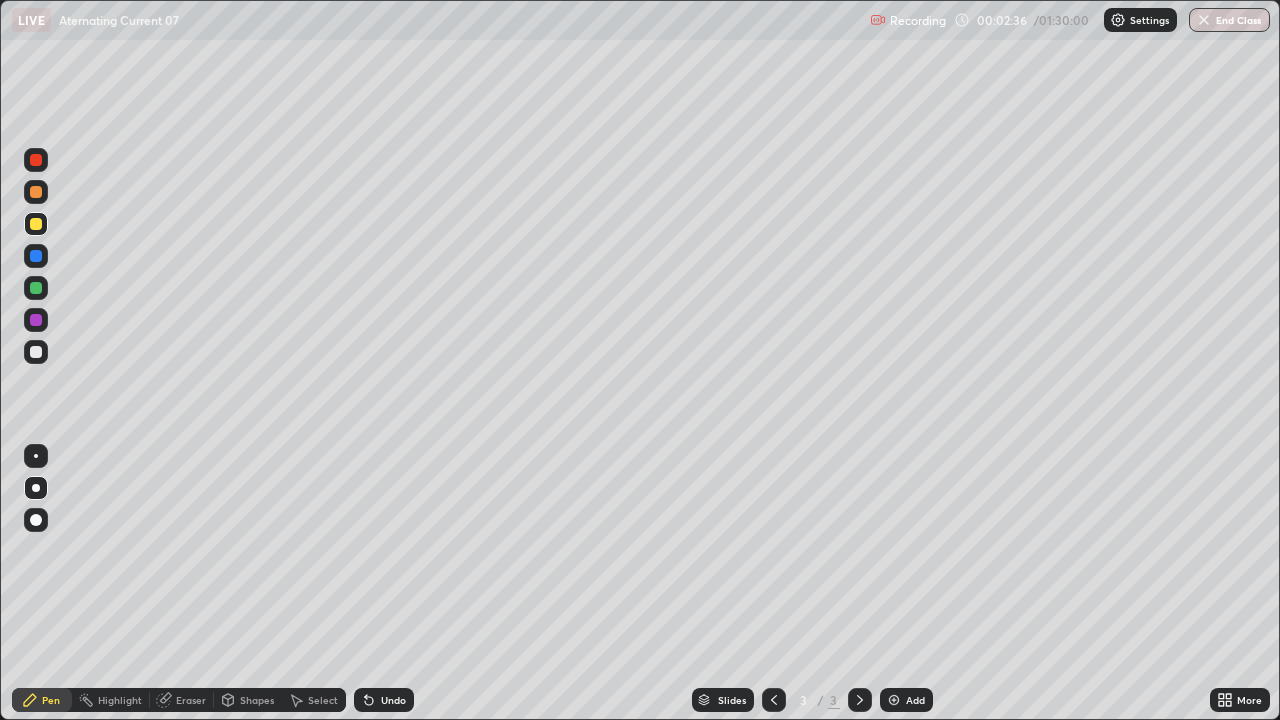 click on "Undo" at bounding box center (384, 700) 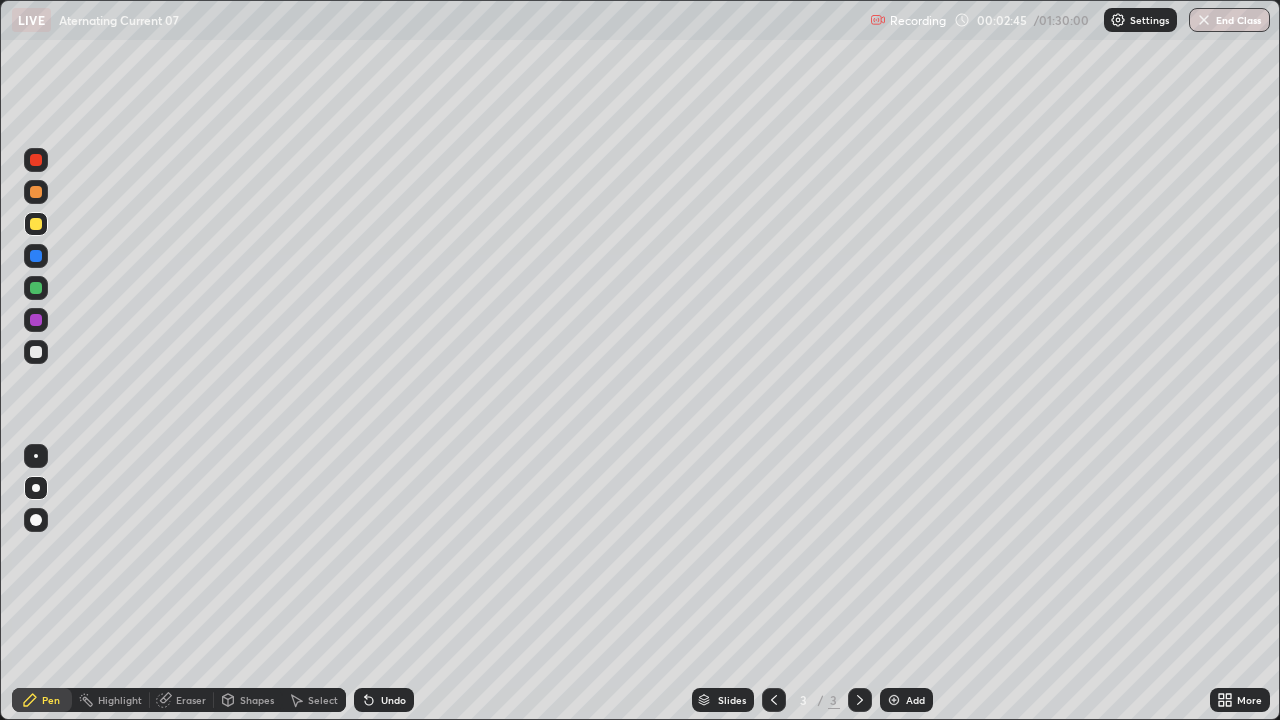 click at bounding box center (36, 288) 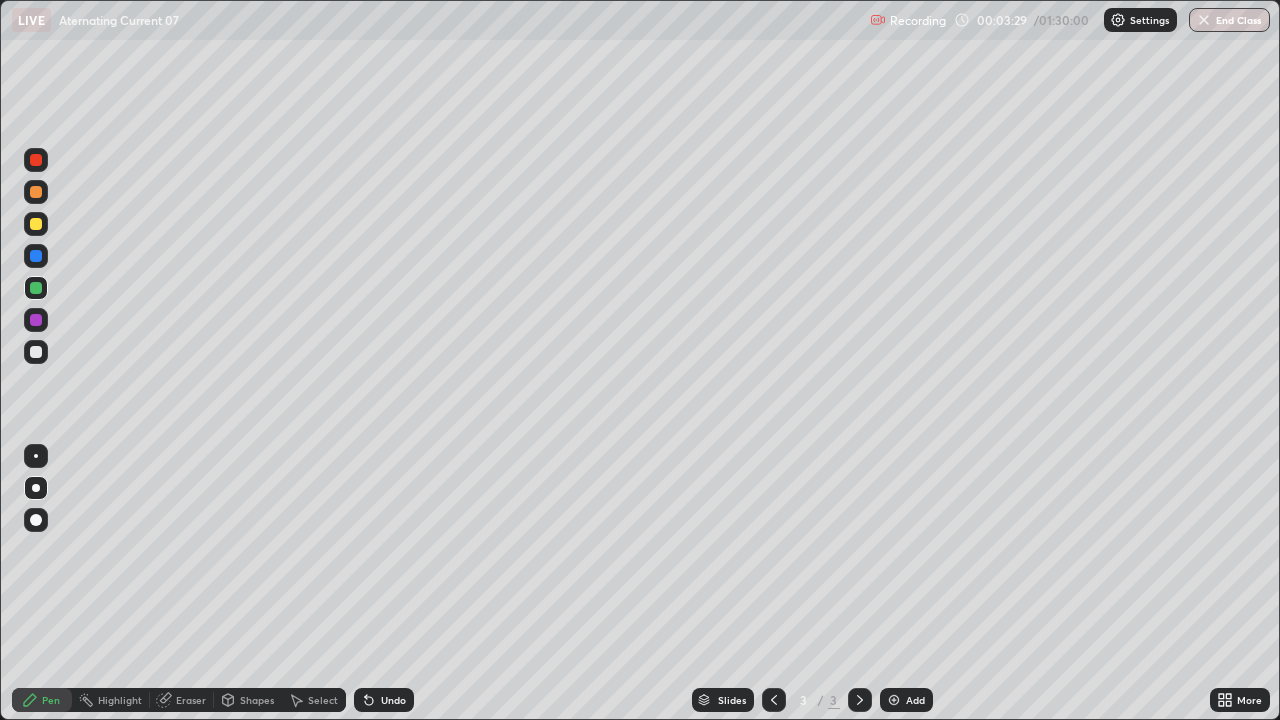 click at bounding box center (36, 224) 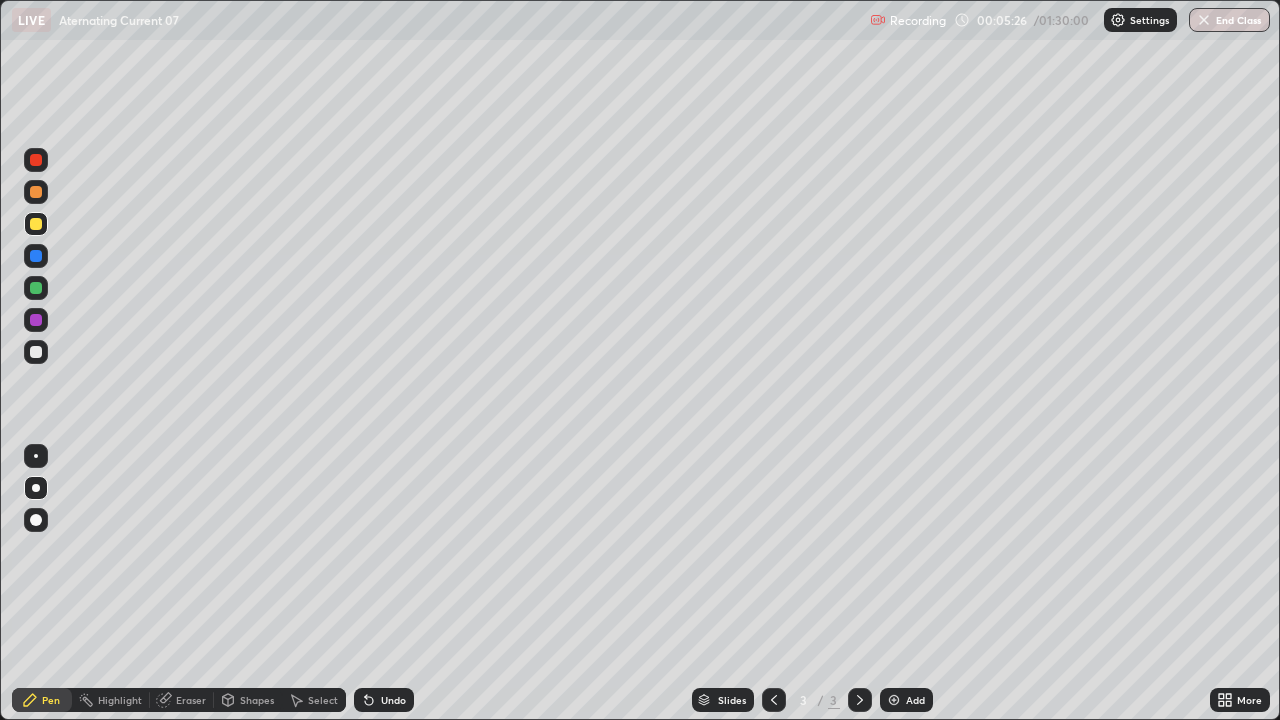 click at bounding box center (36, 352) 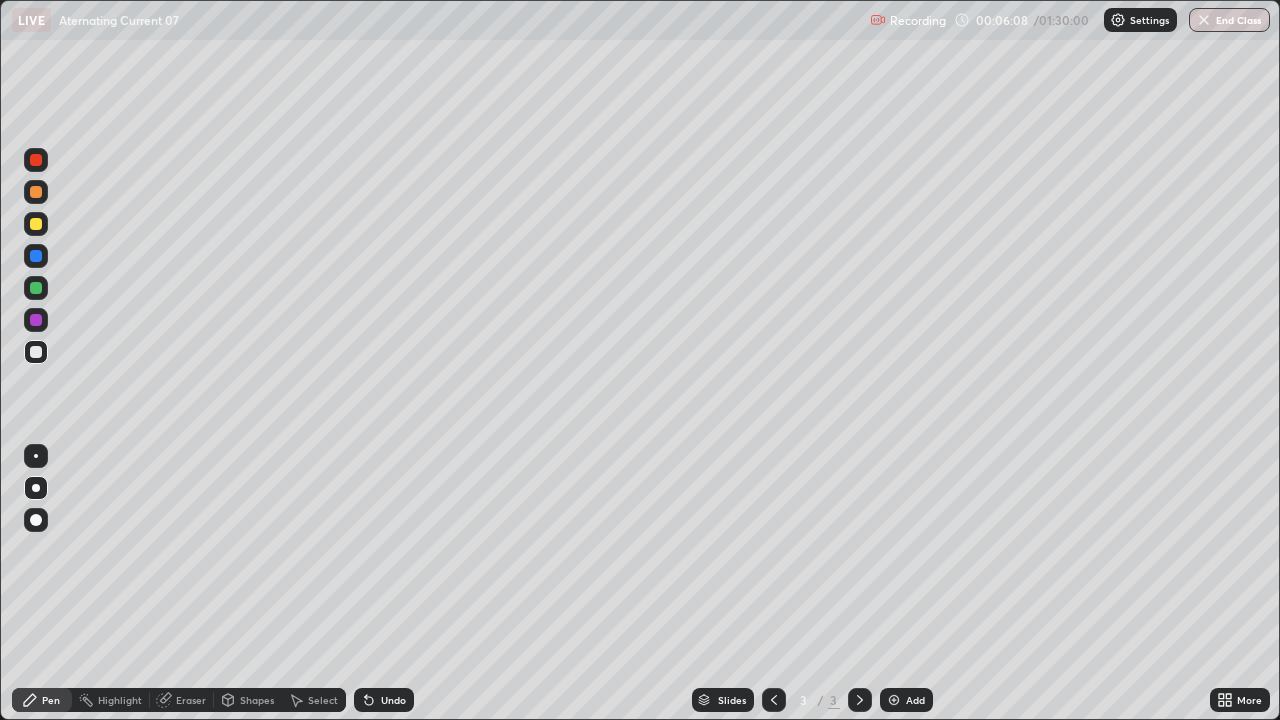 click on "Select" at bounding box center (323, 700) 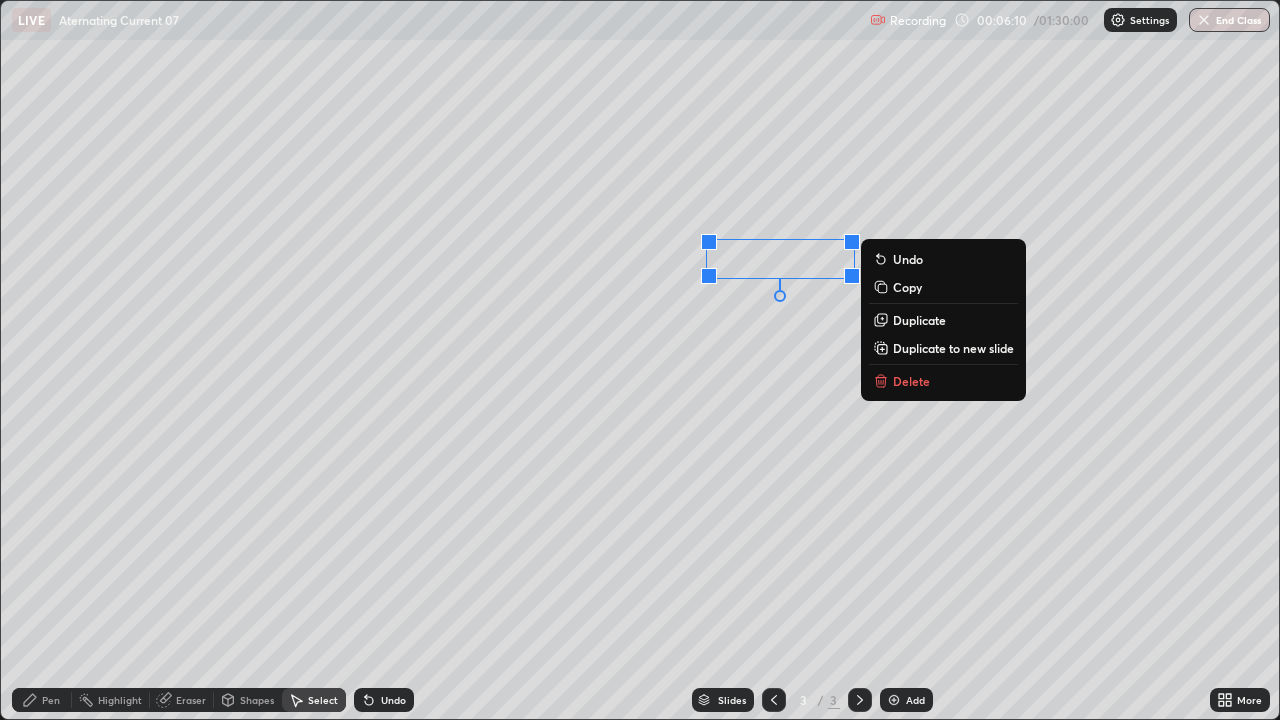 click on "0 ° Undo Copy Duplicate Duplicate to new slide Delete" at bounding box center [640, 360] 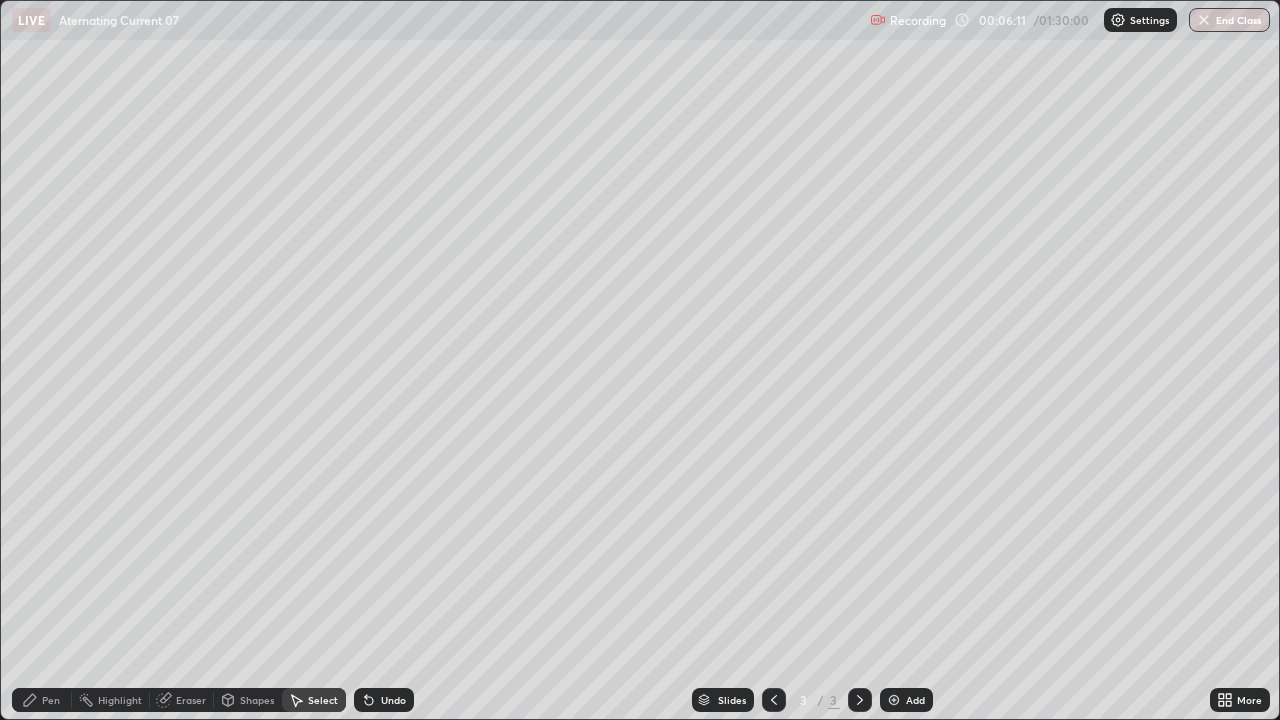 click on "Pen" at bounding box center [42, 700] 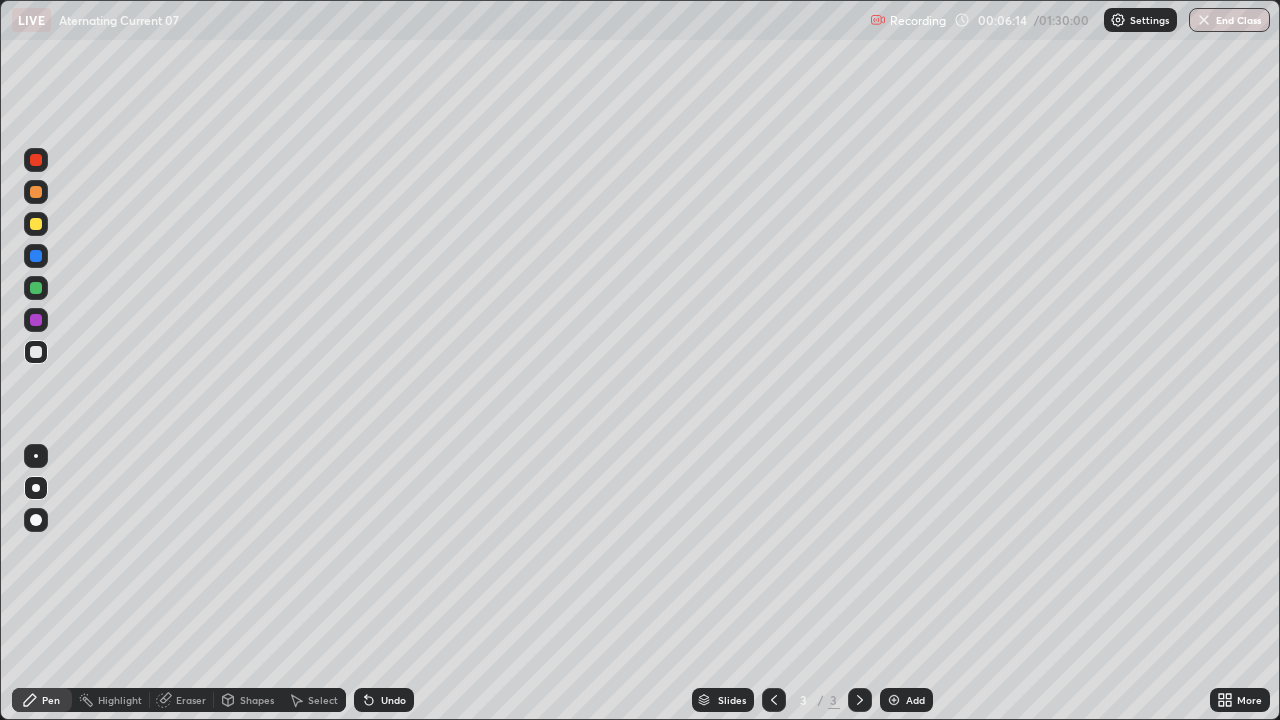 click at bounding box center [36, 224] 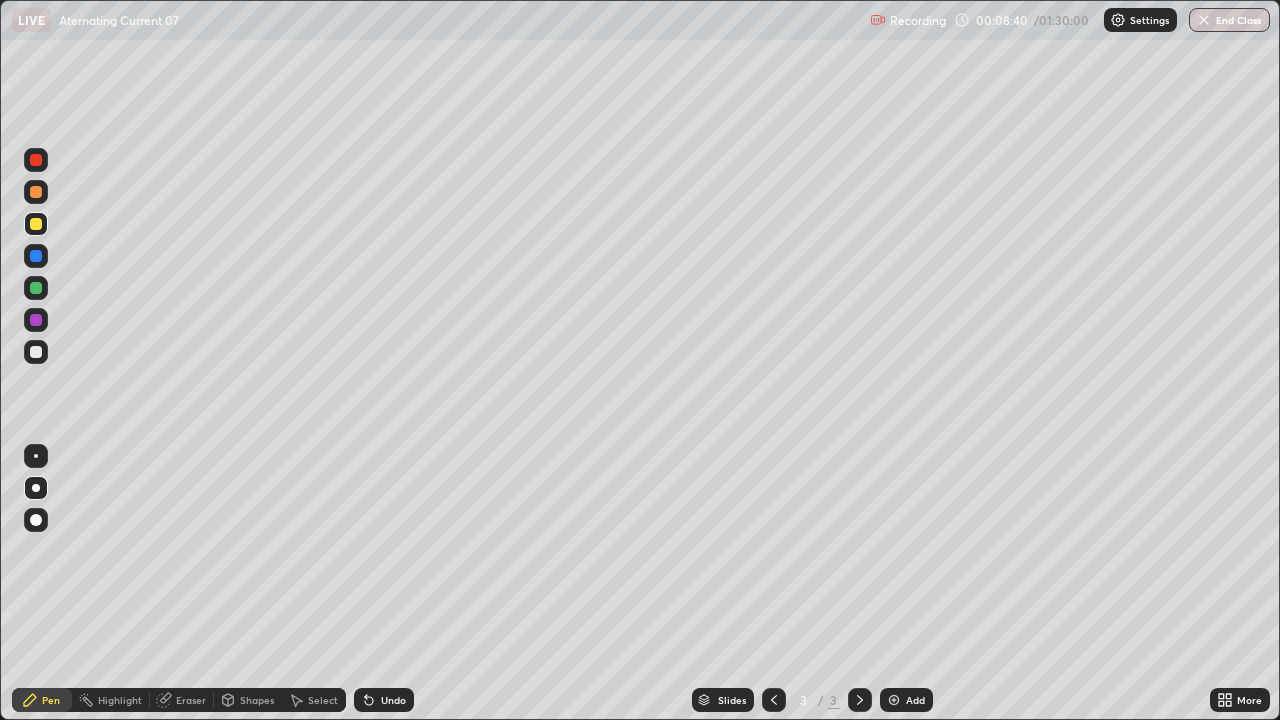 click on "Add" at bounding box center (915, 700) 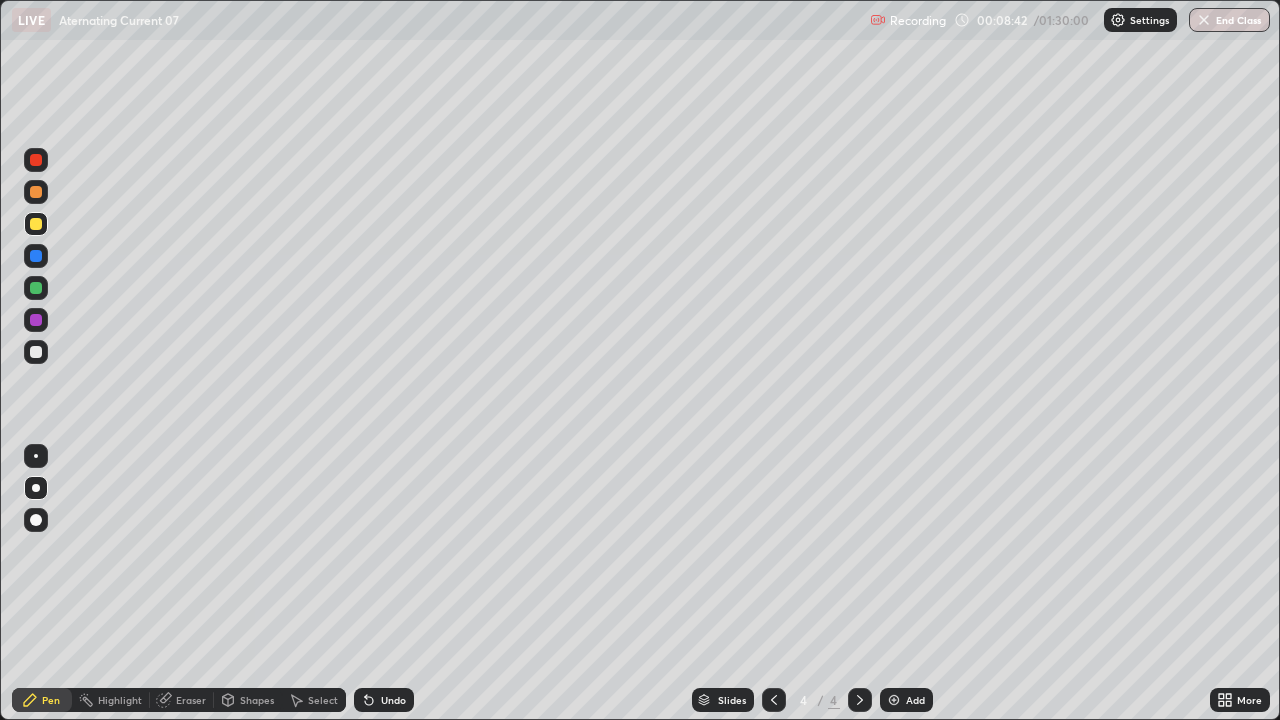 click at bounding box center [36, 224] 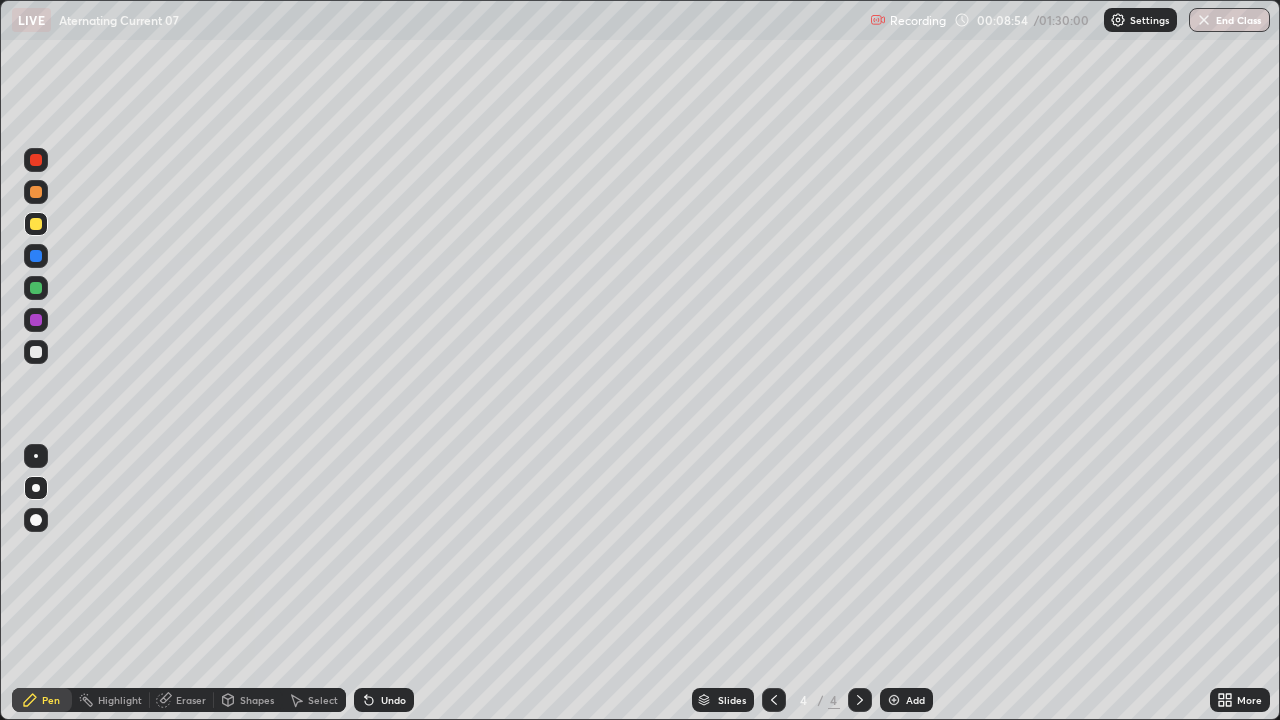 click at bounding box center [36, 224] 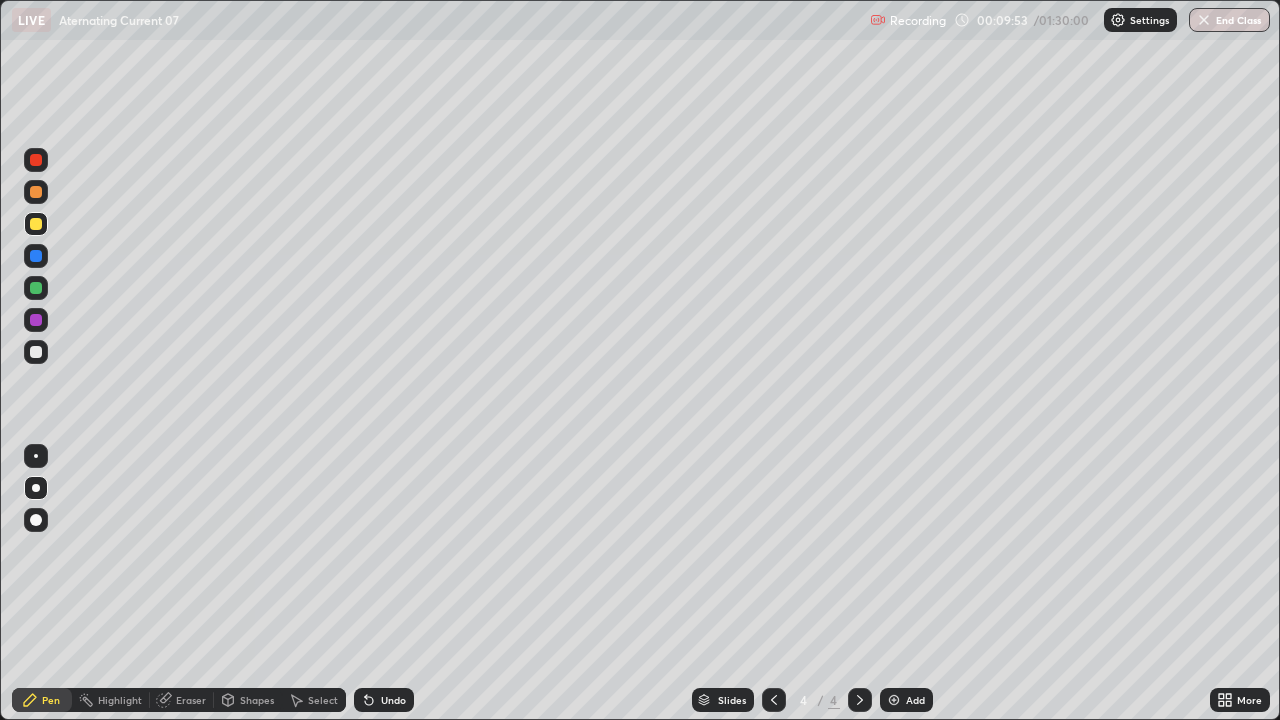 click at bounding box center [36, 256] 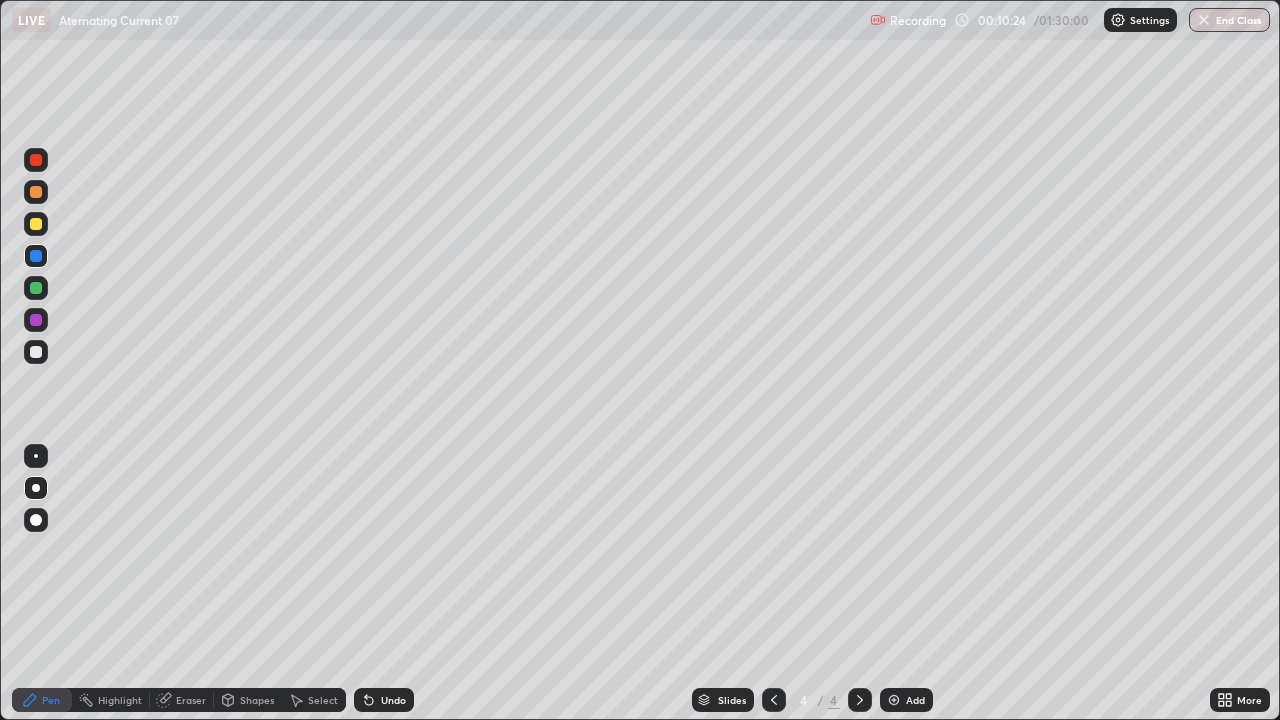 click at bounding box center (36, 224) 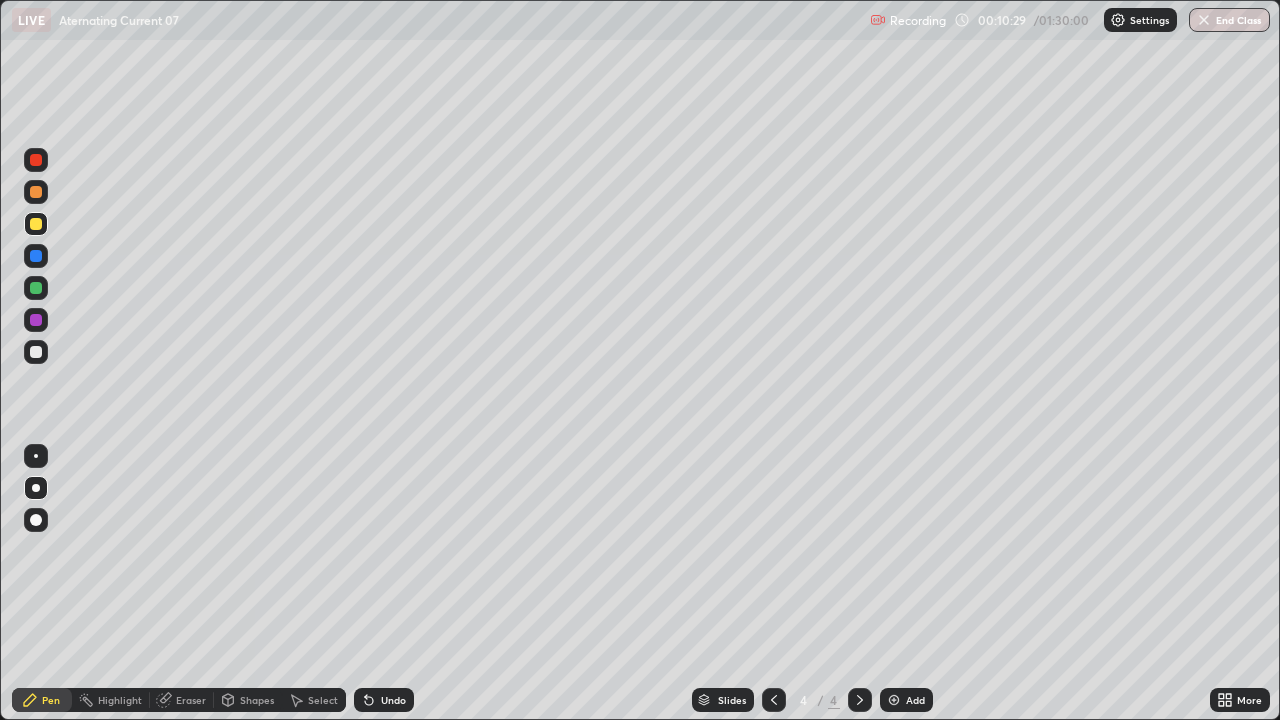 click at bounding box center [36, 256] 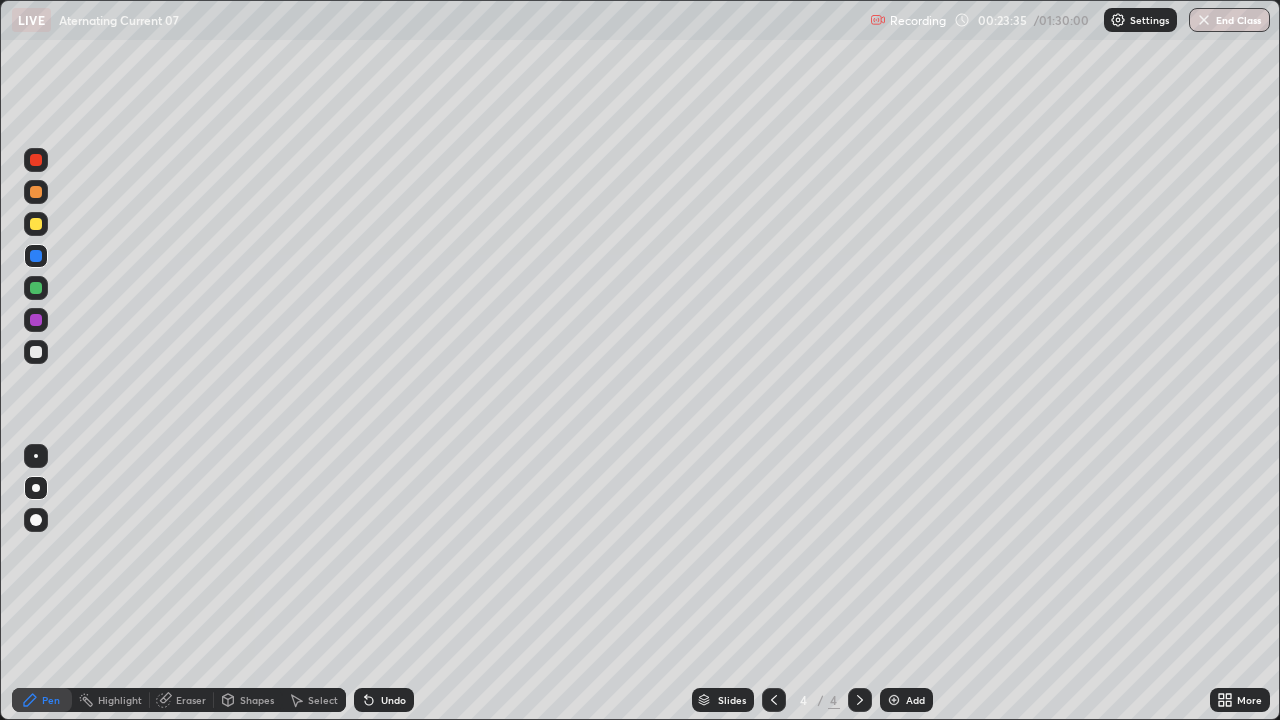click on "Add" at bounding box center (915, 700) 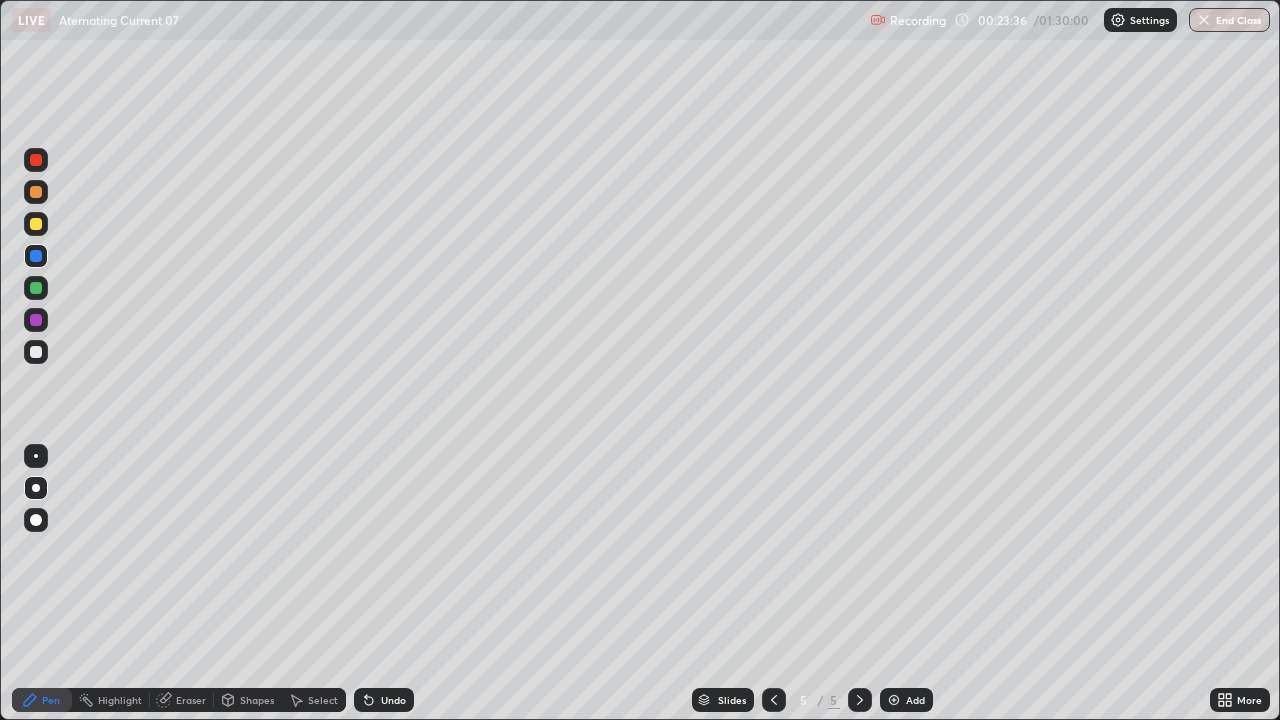 click at bounding box center [36, 224] 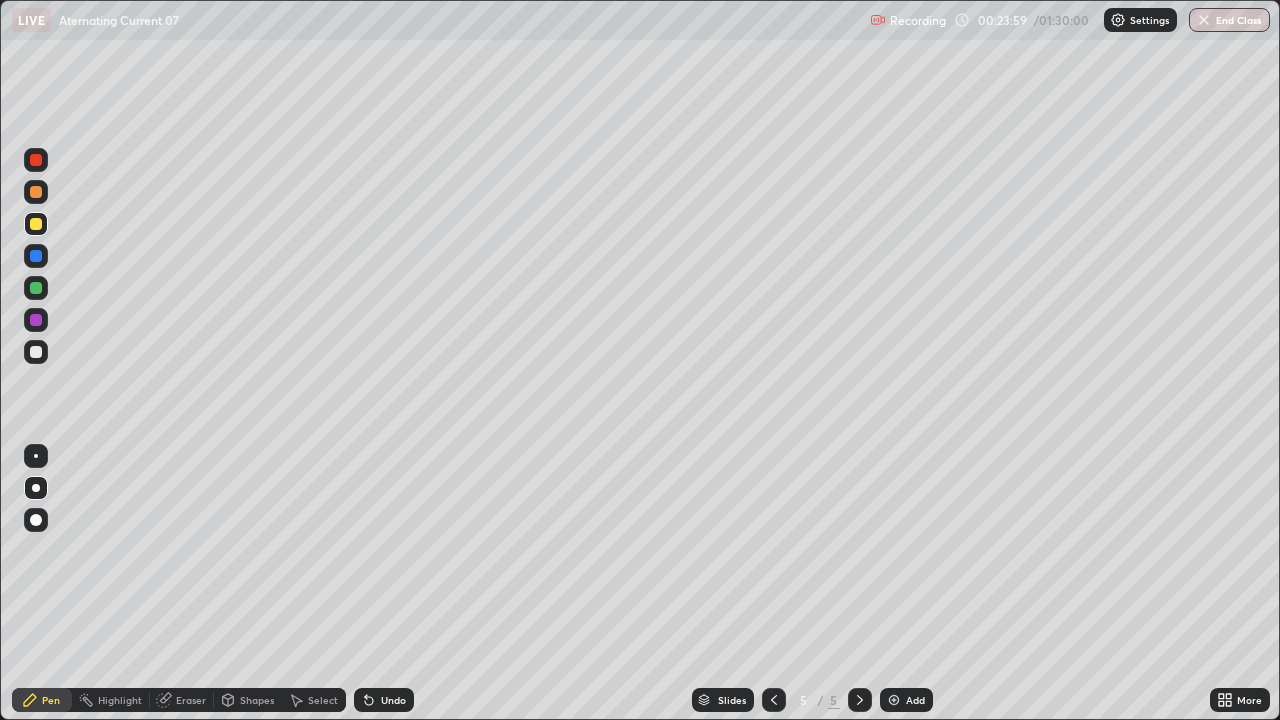 click at bounding box center [36, 288] 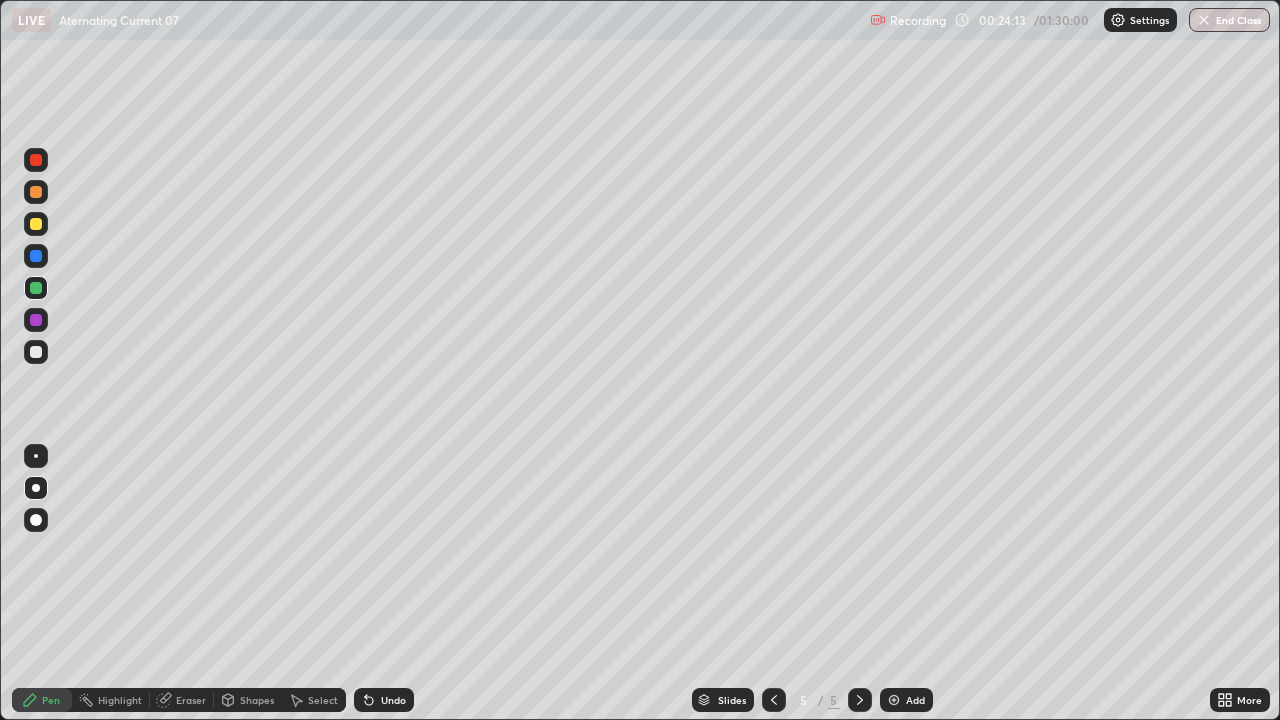 click at bounding box center [36, 224] 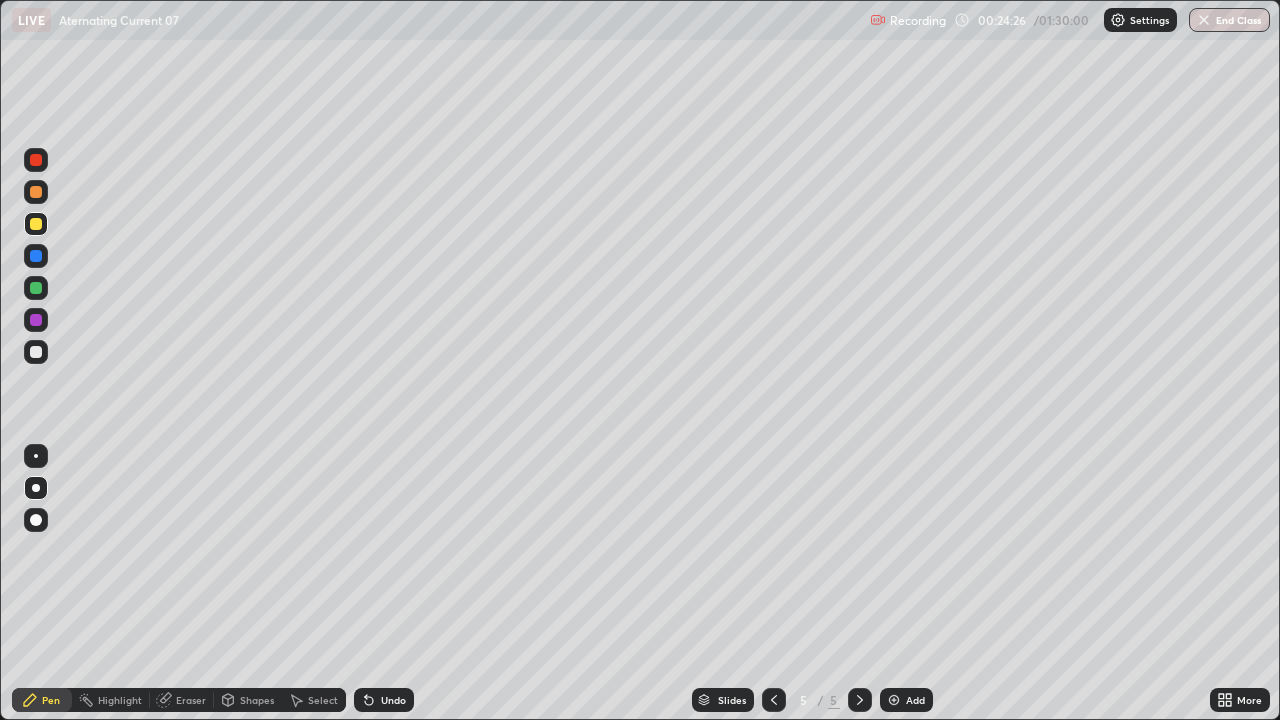 click on "Undo" at bounding box center [393, 700] 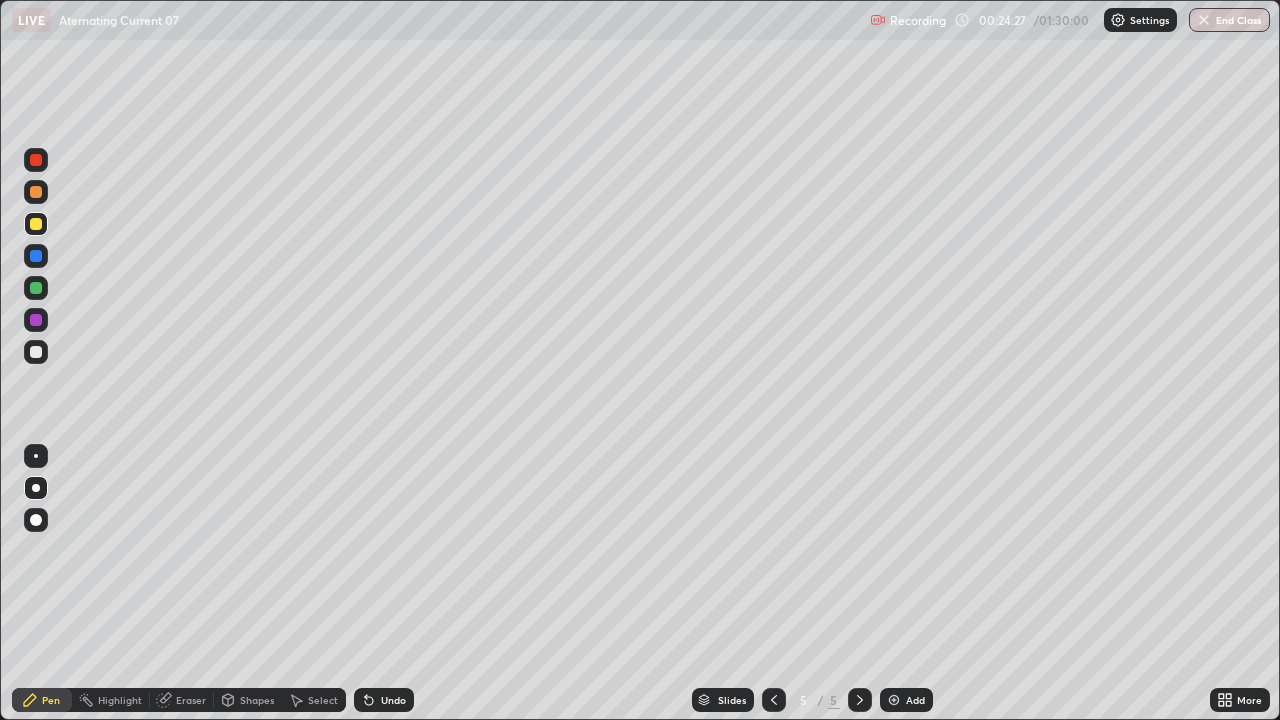 click on "Undo" at bounding box center (393, 700) 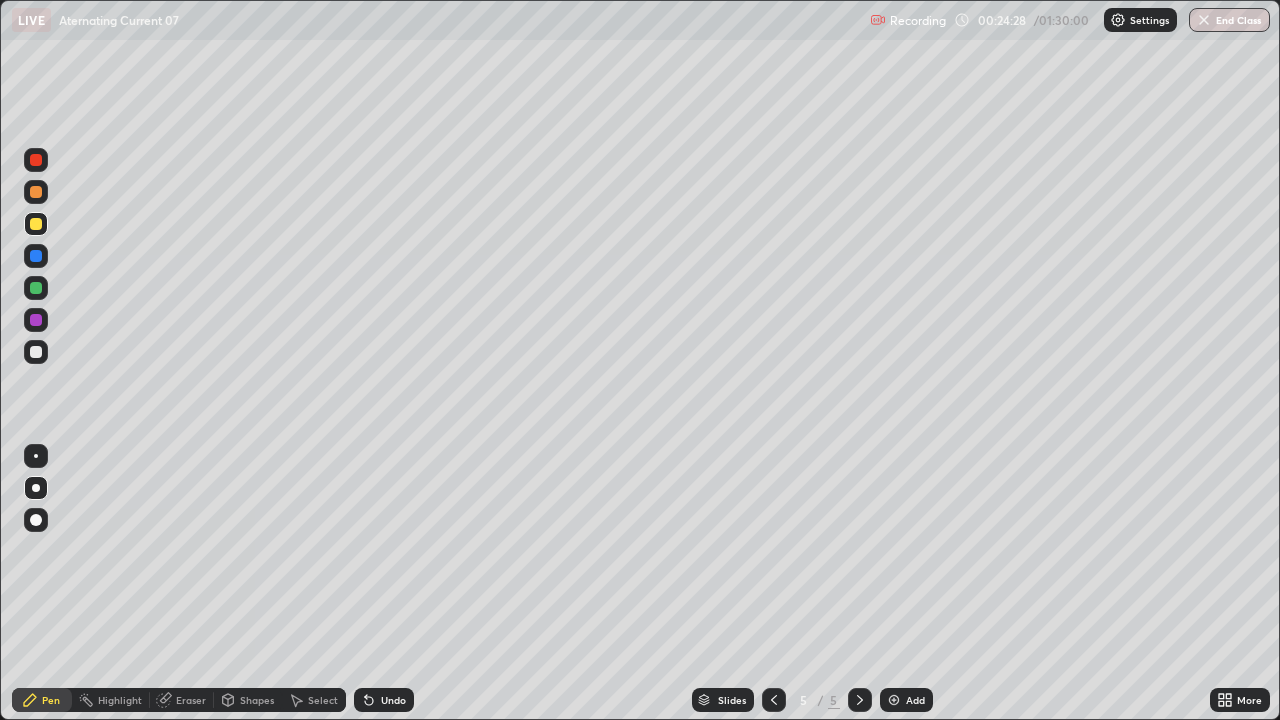 click on "Undo" at bounding box center (384, 700) 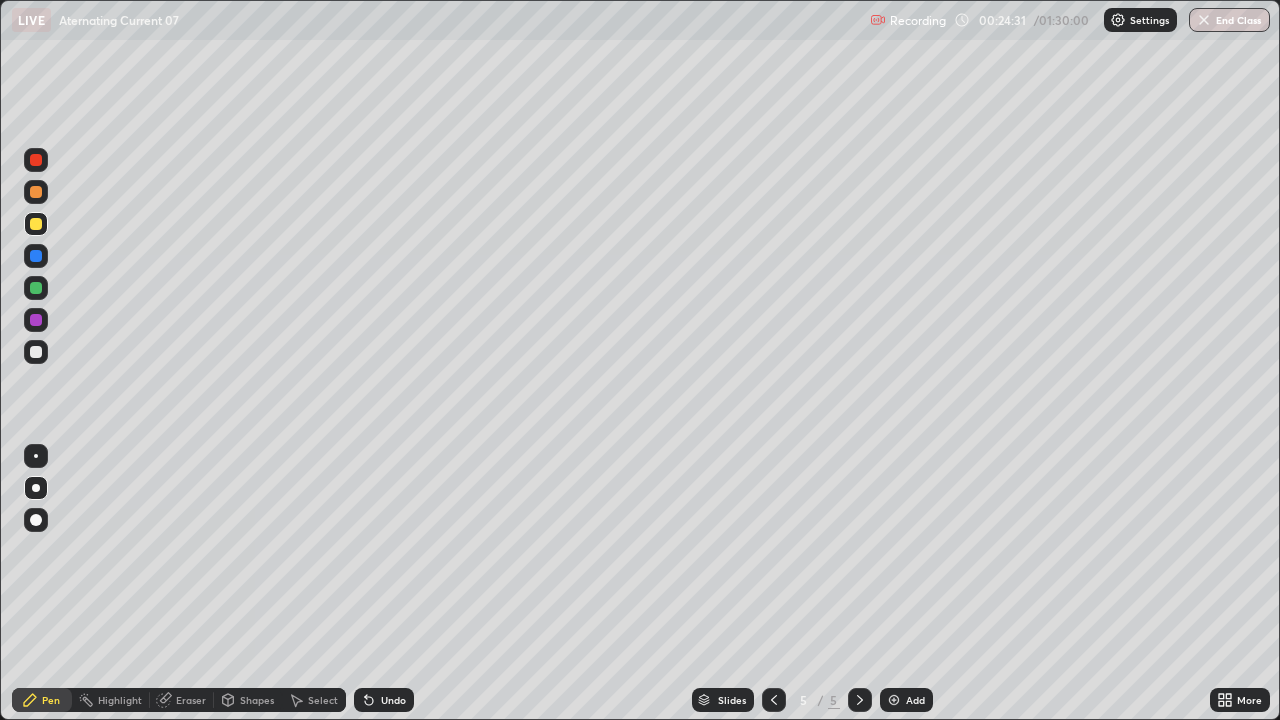 click at bounding box center [36, 192] 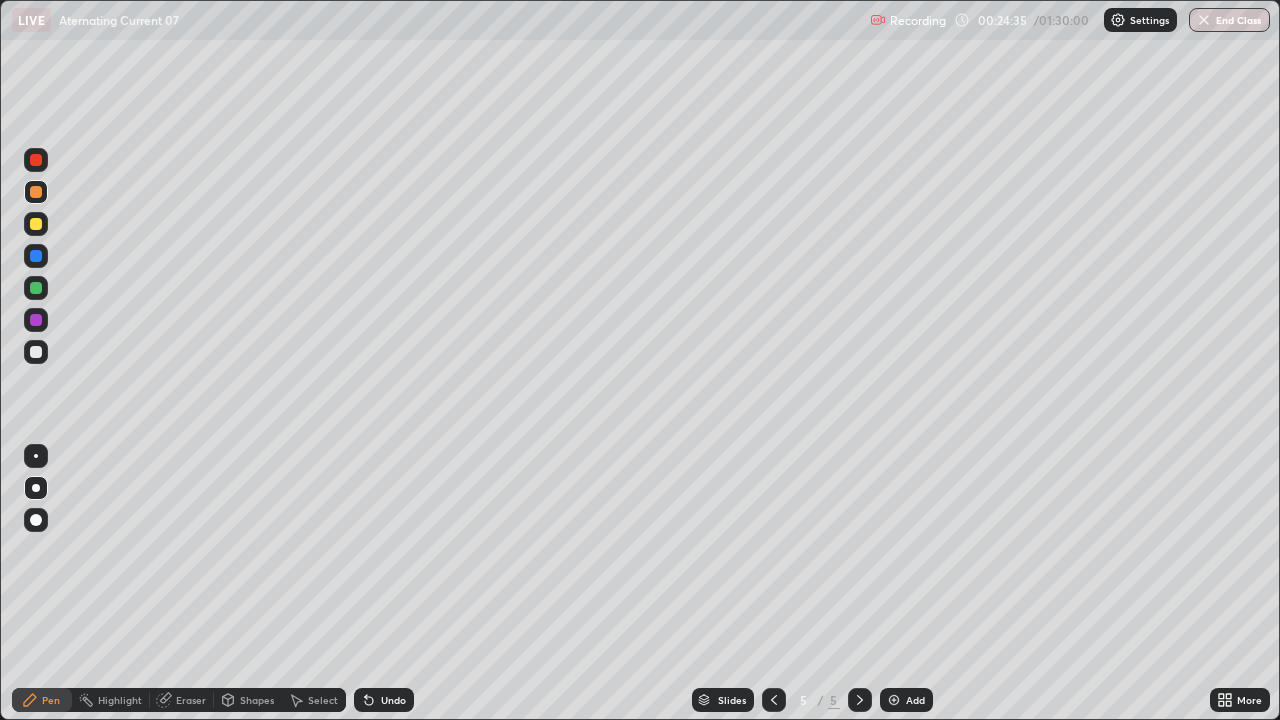 click on "Undo" at bounding box center (393, 700) 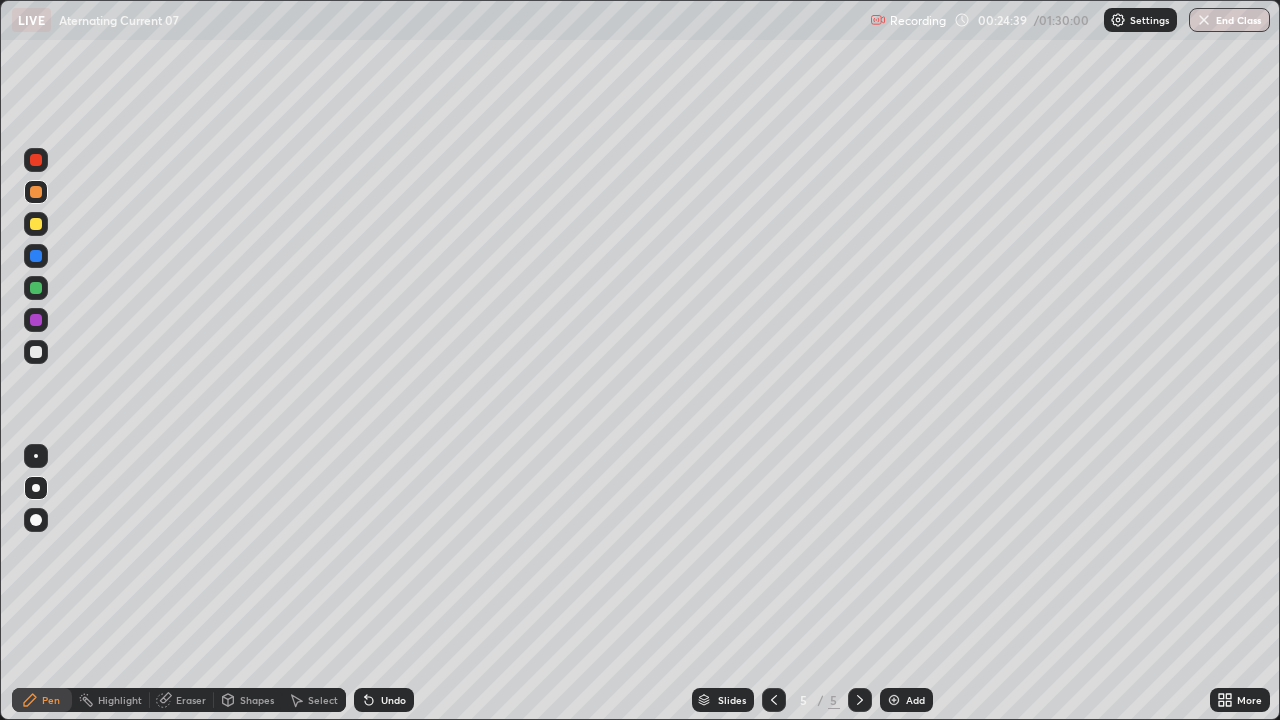 click at bounding box center [36, 352] 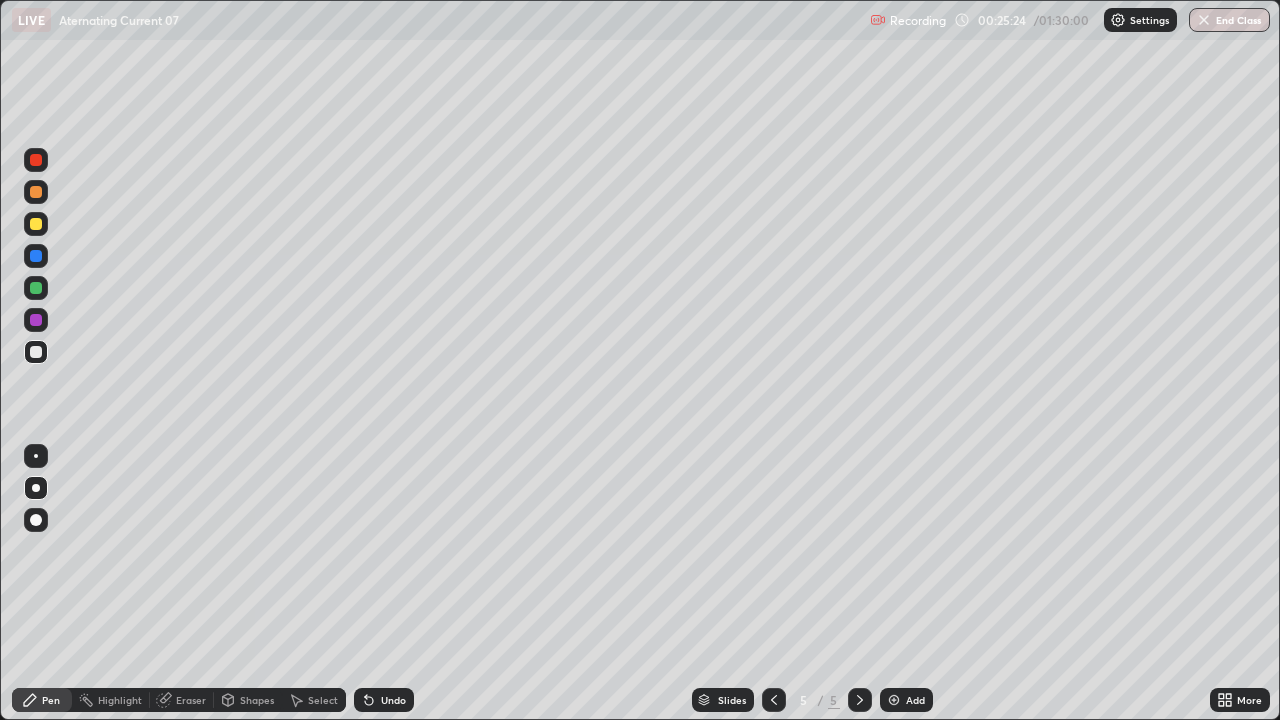 click on "Eraser" at bounding box center [182, 700] 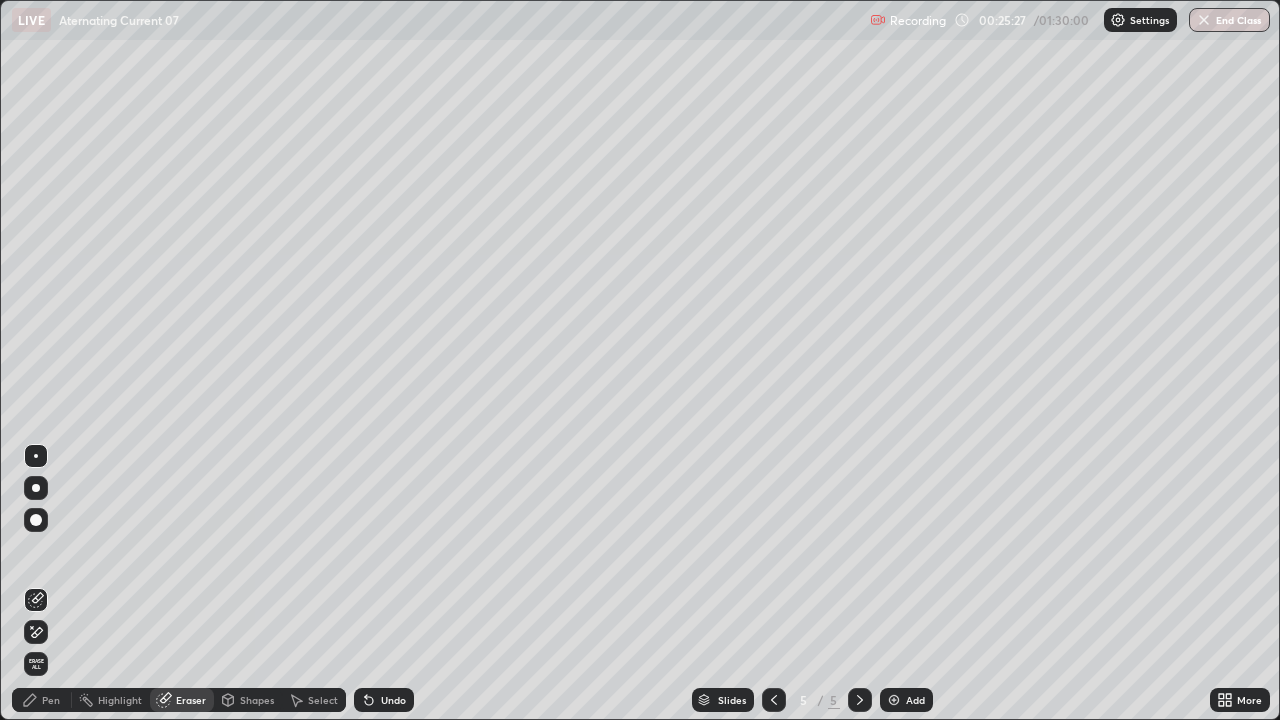 click on "Pen" at bounding box center [42, 700] 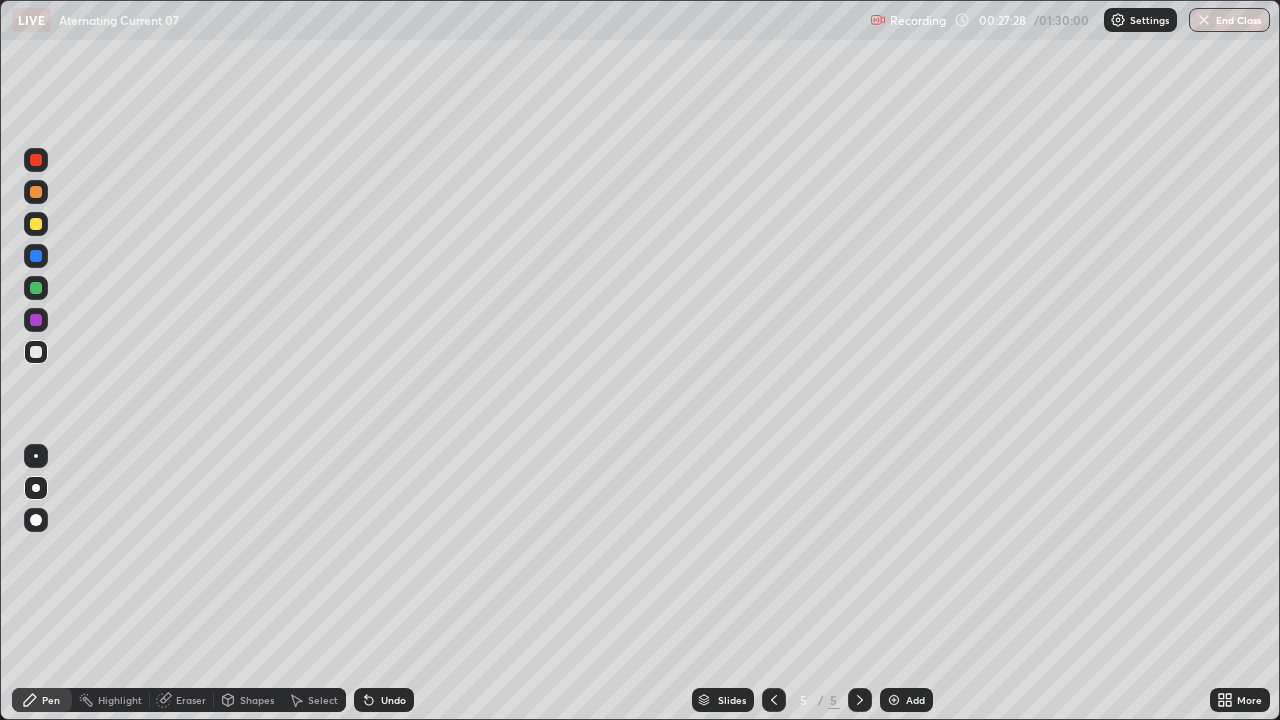click 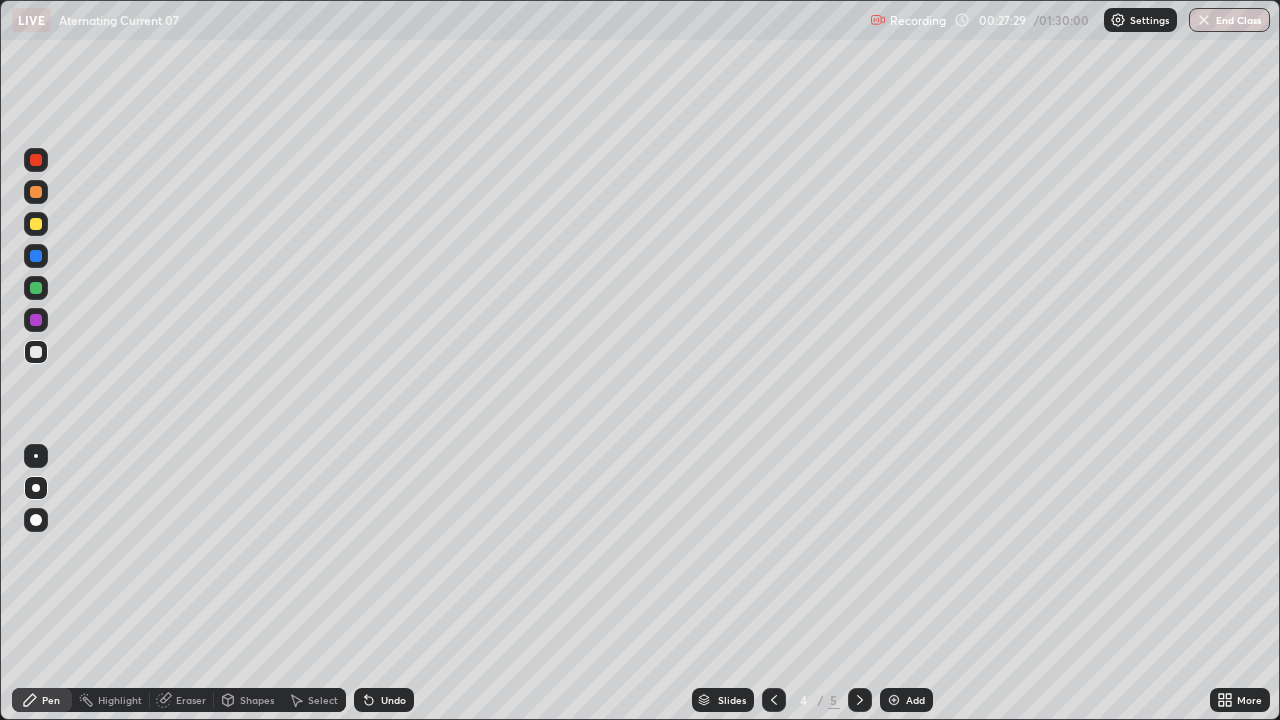 click 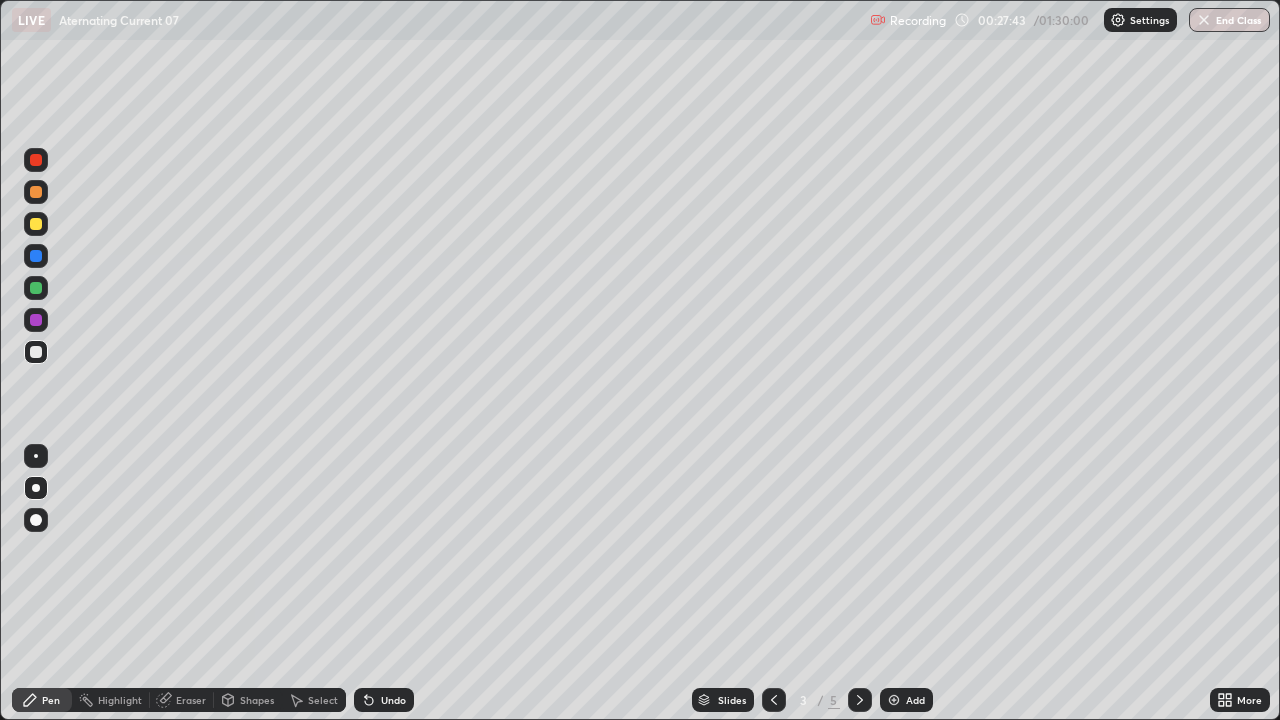 click 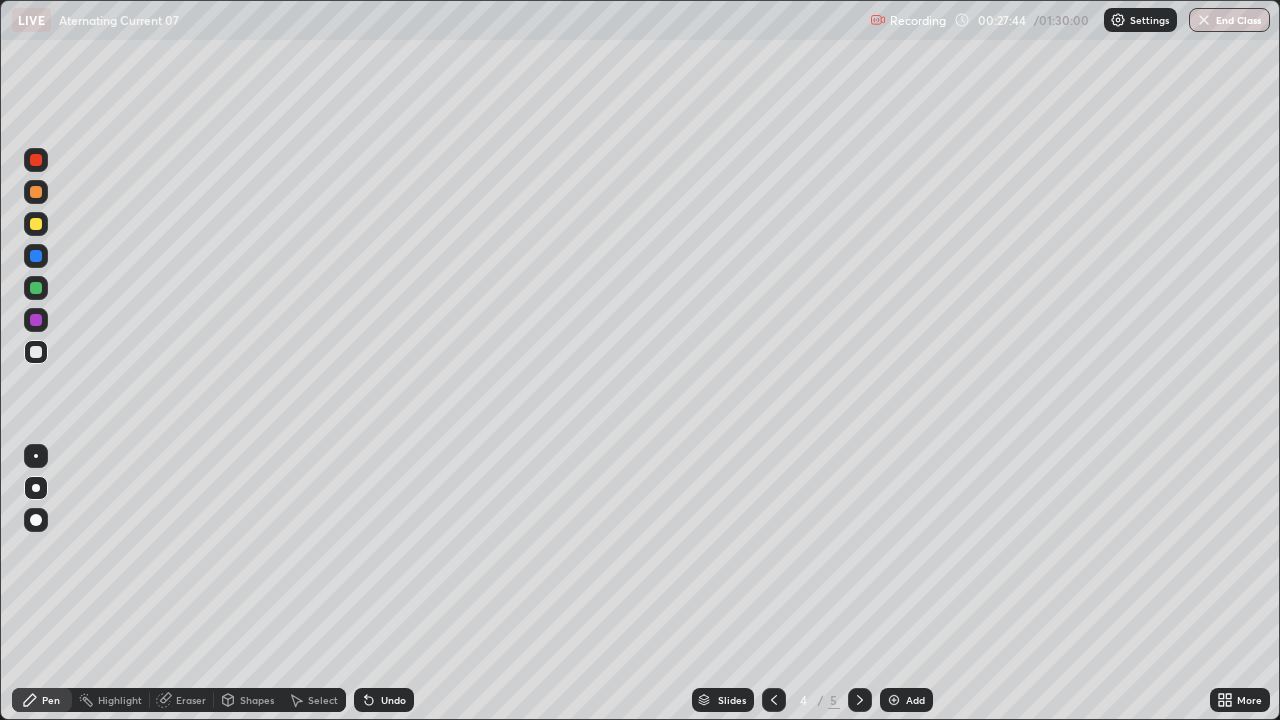 click 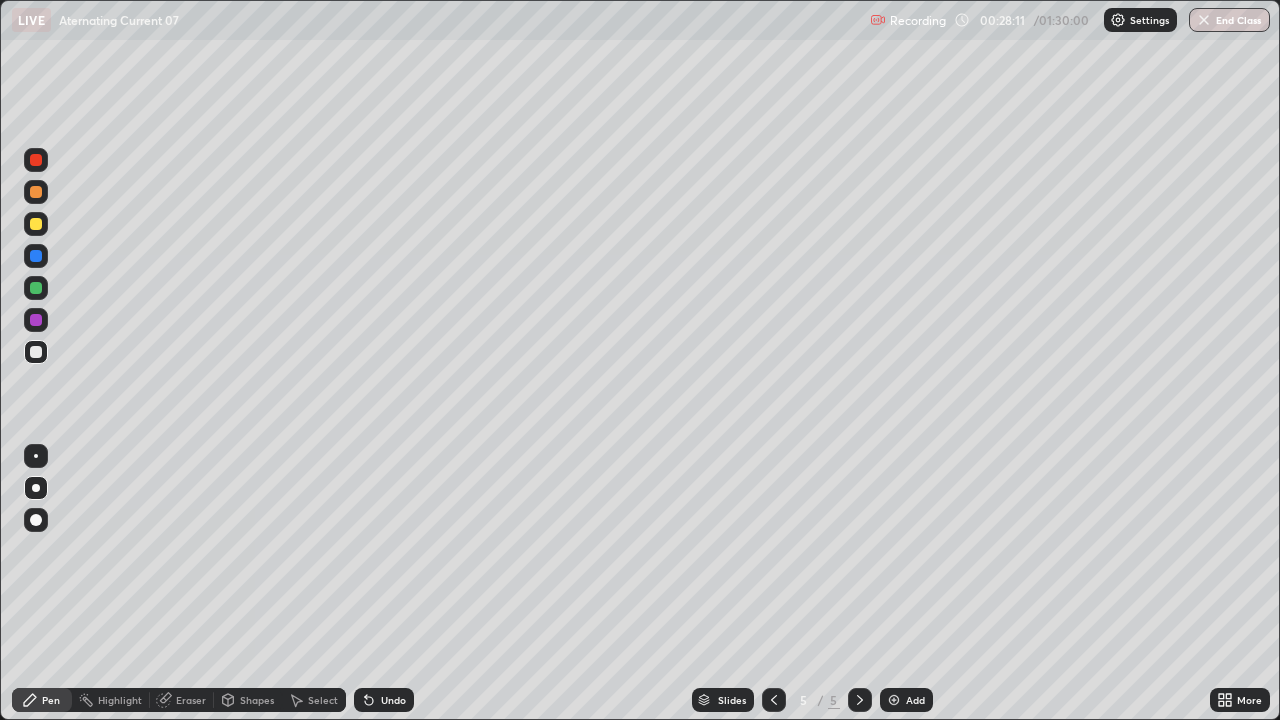 click 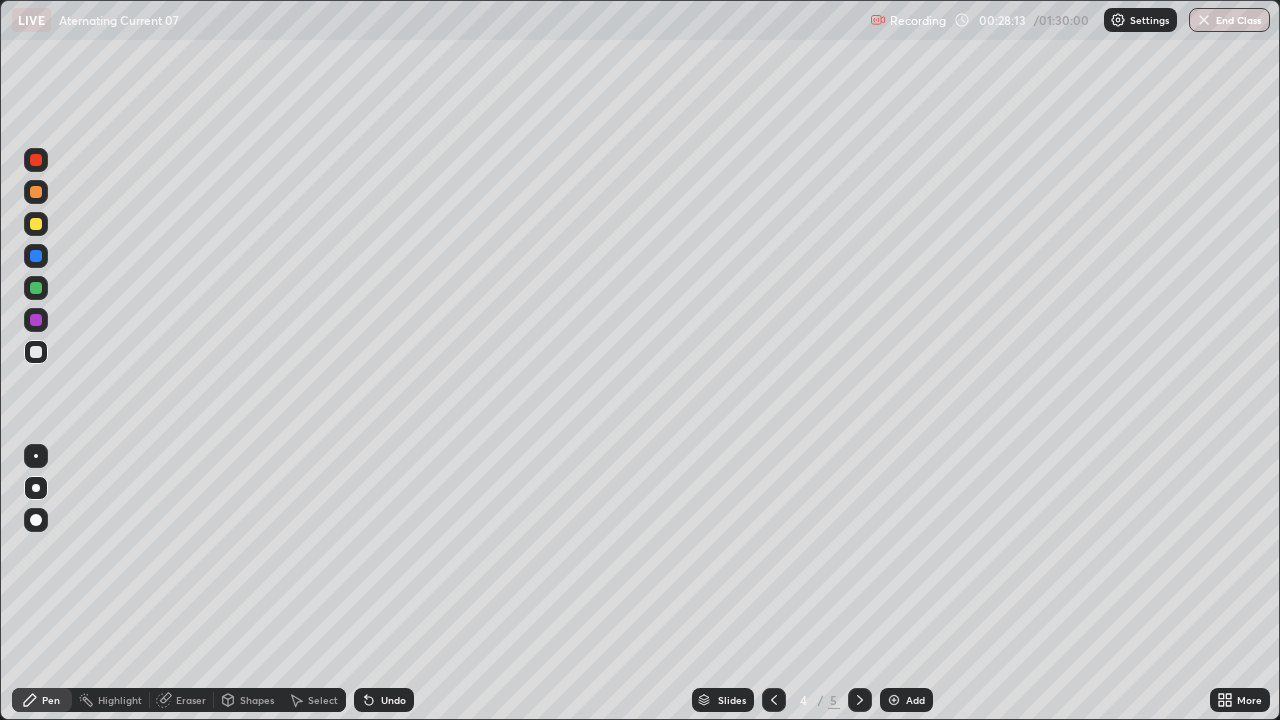 click at bounding box center (860, 700) 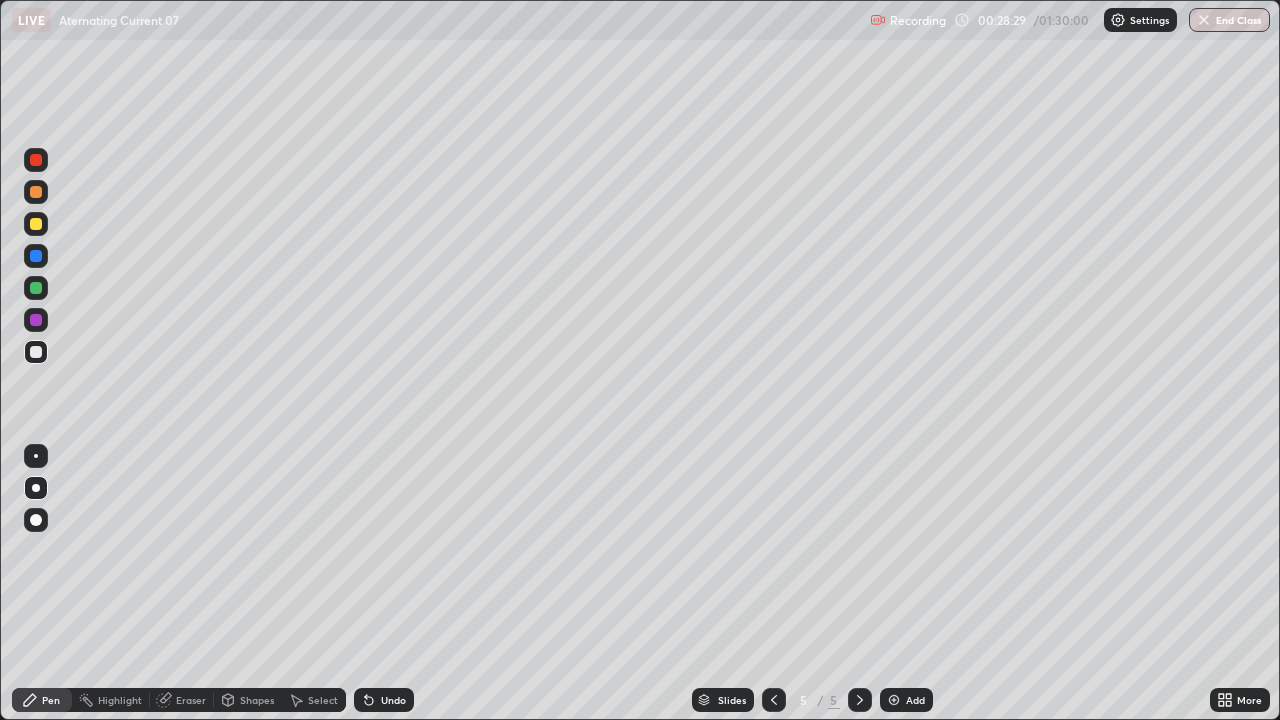 click 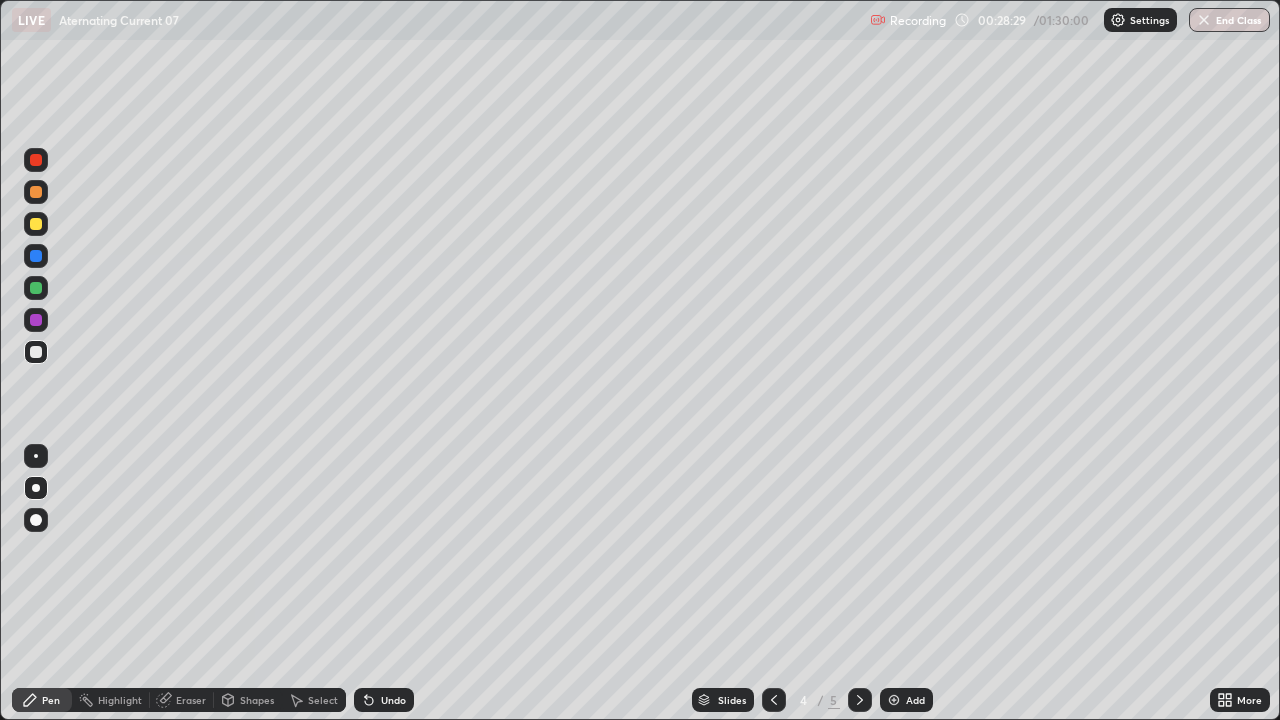 click 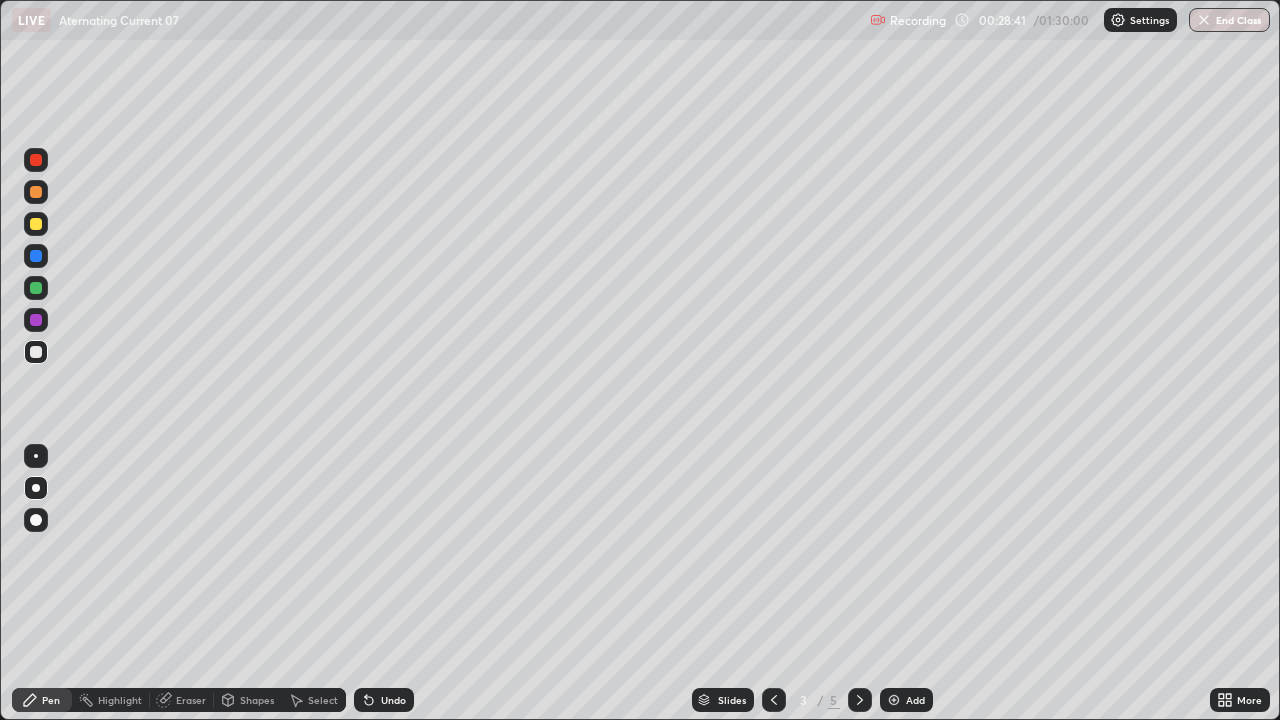 click 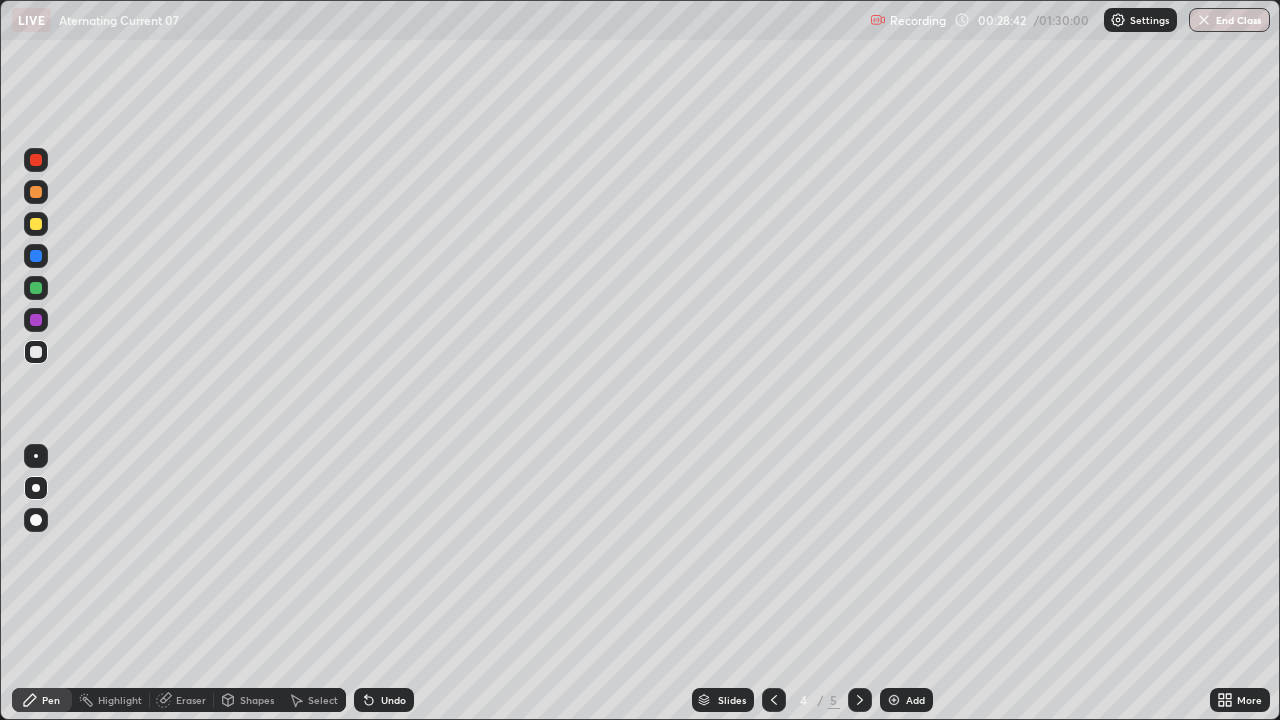click 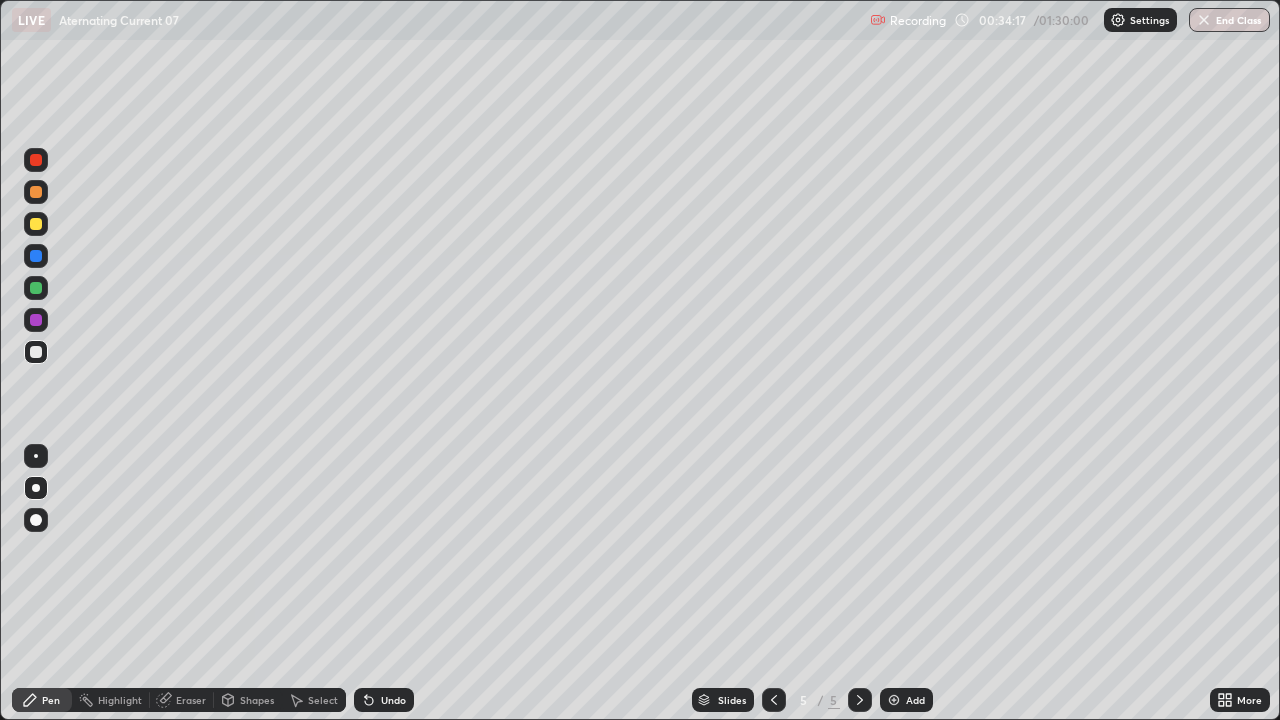 click on "Add" at bounding box center [906, 700] 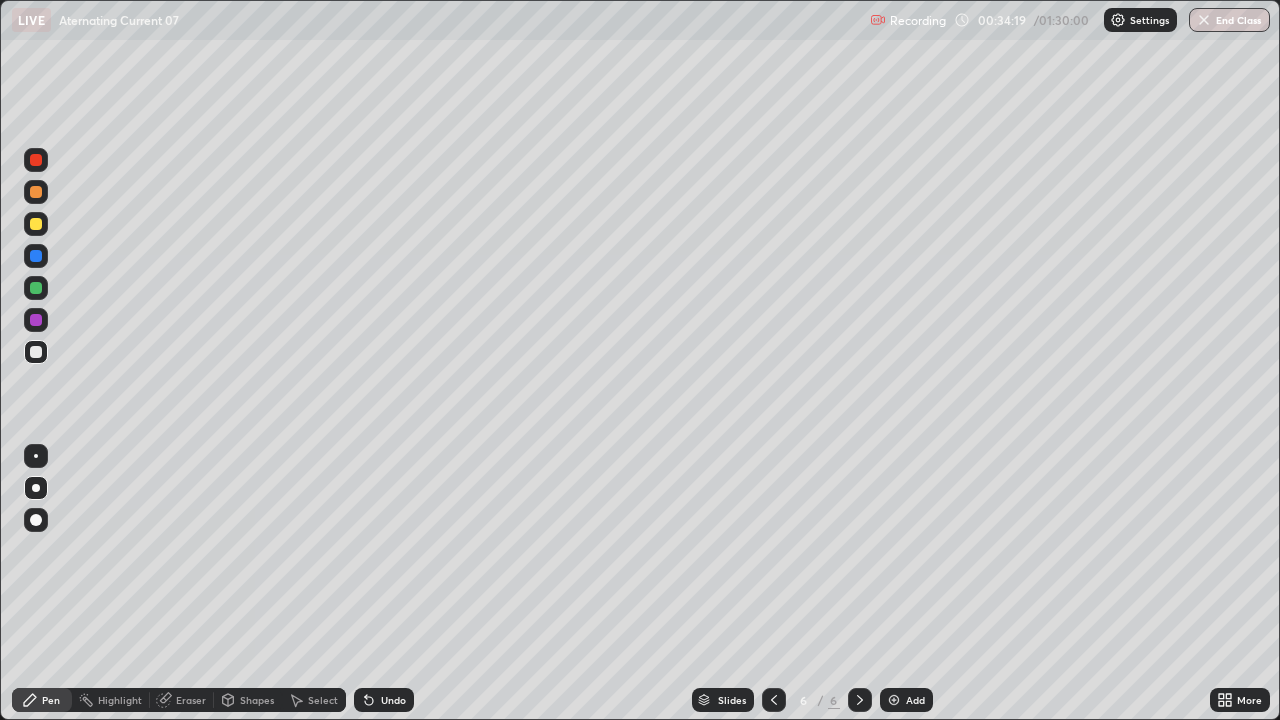 click at bounding box center (36, 224) 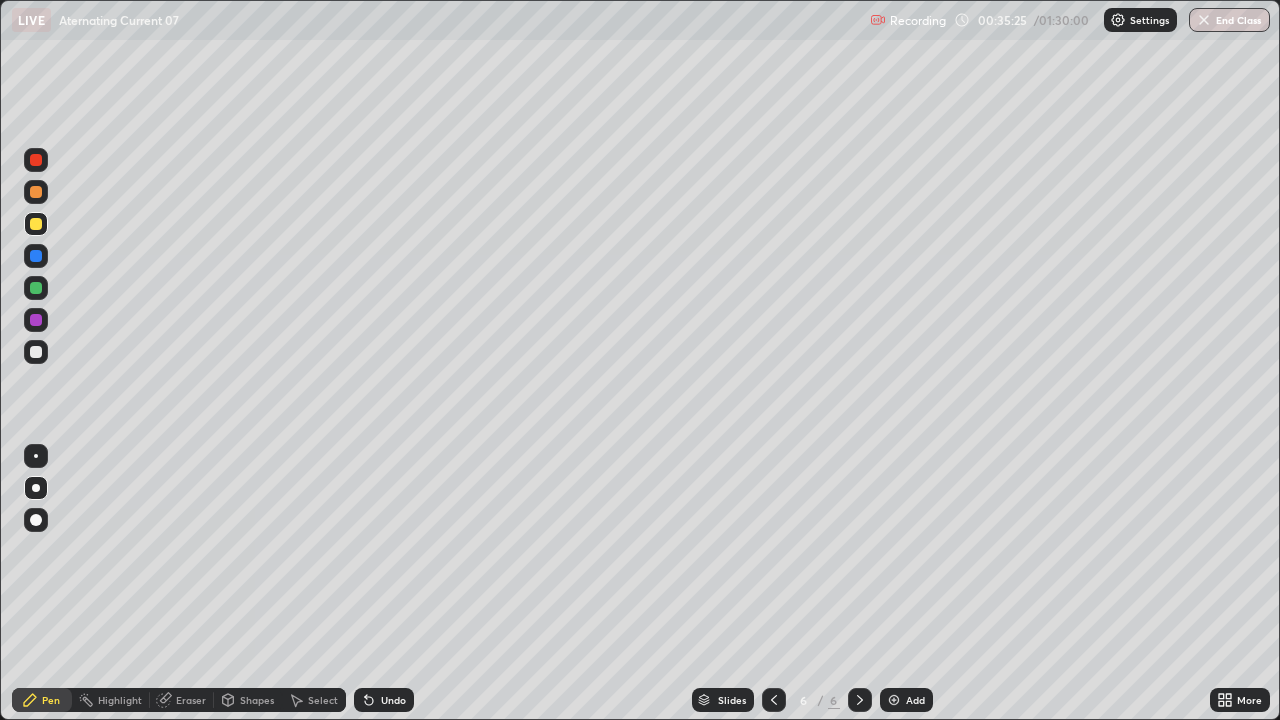 click at bounding box center (36, 352) 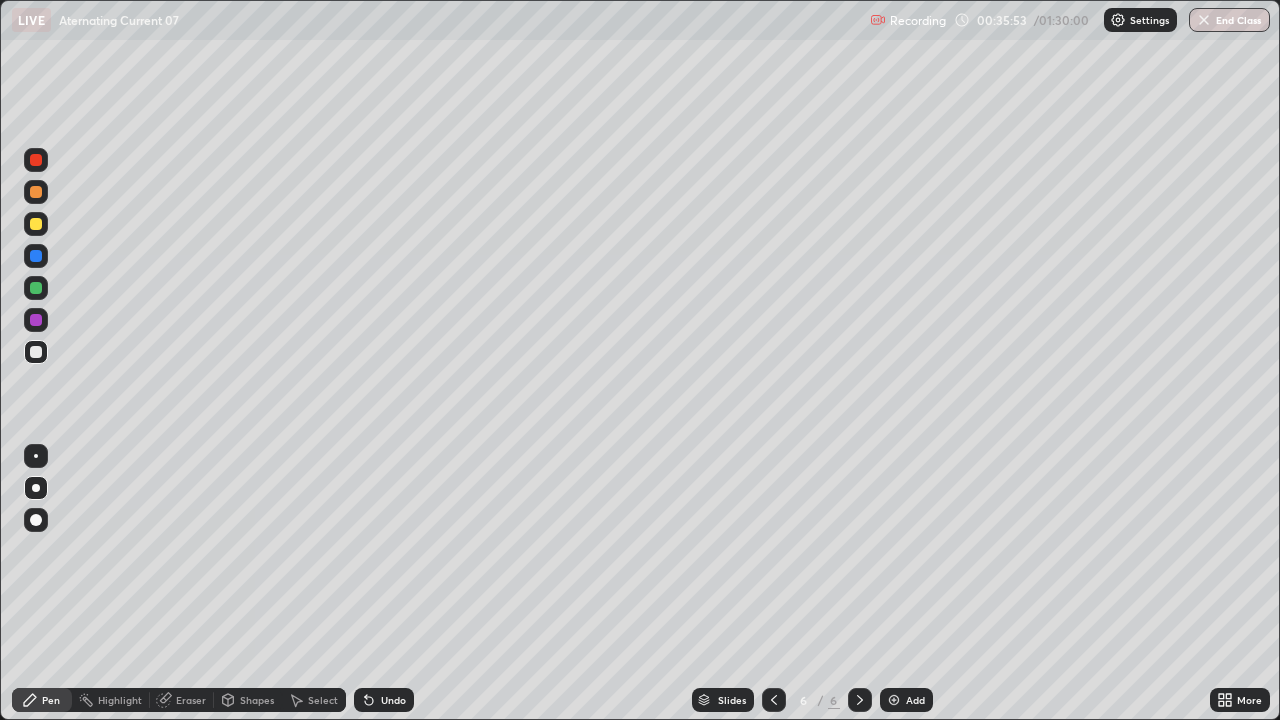 click at bounding box center (36, 256) 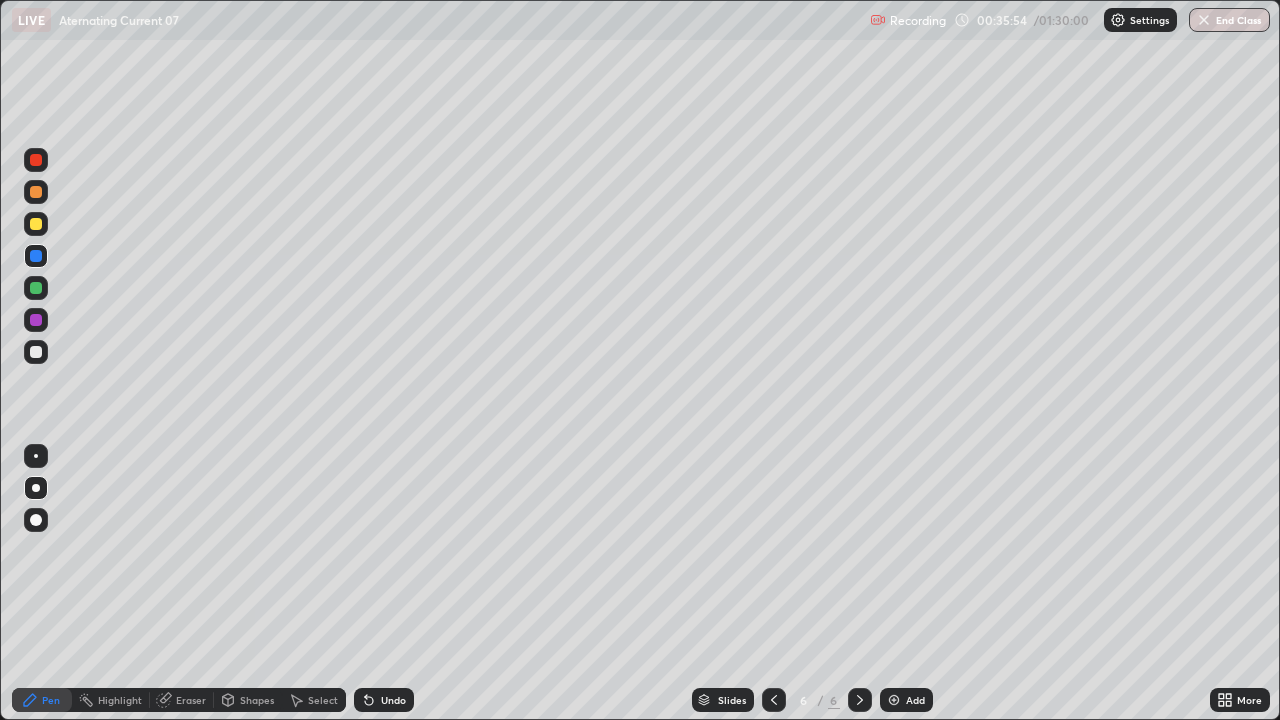 click at bounding box center [36, 224] 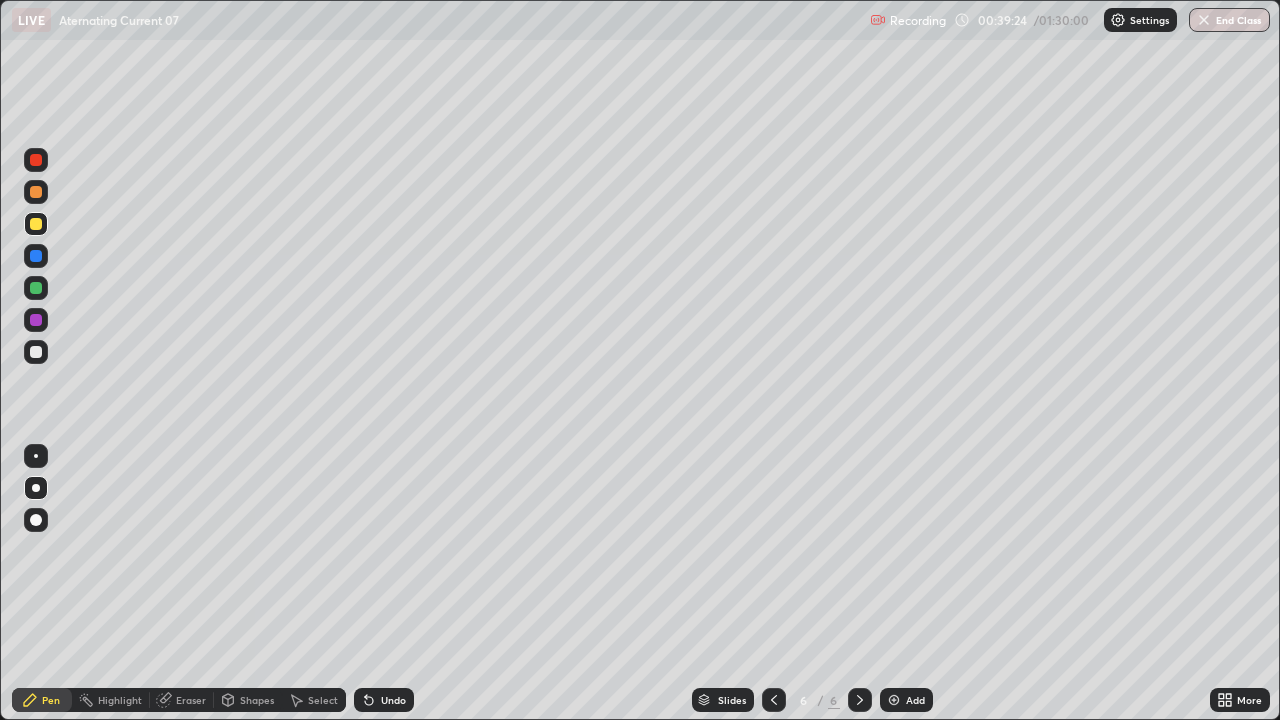 click on "Add" at bounding box center (915, 700) 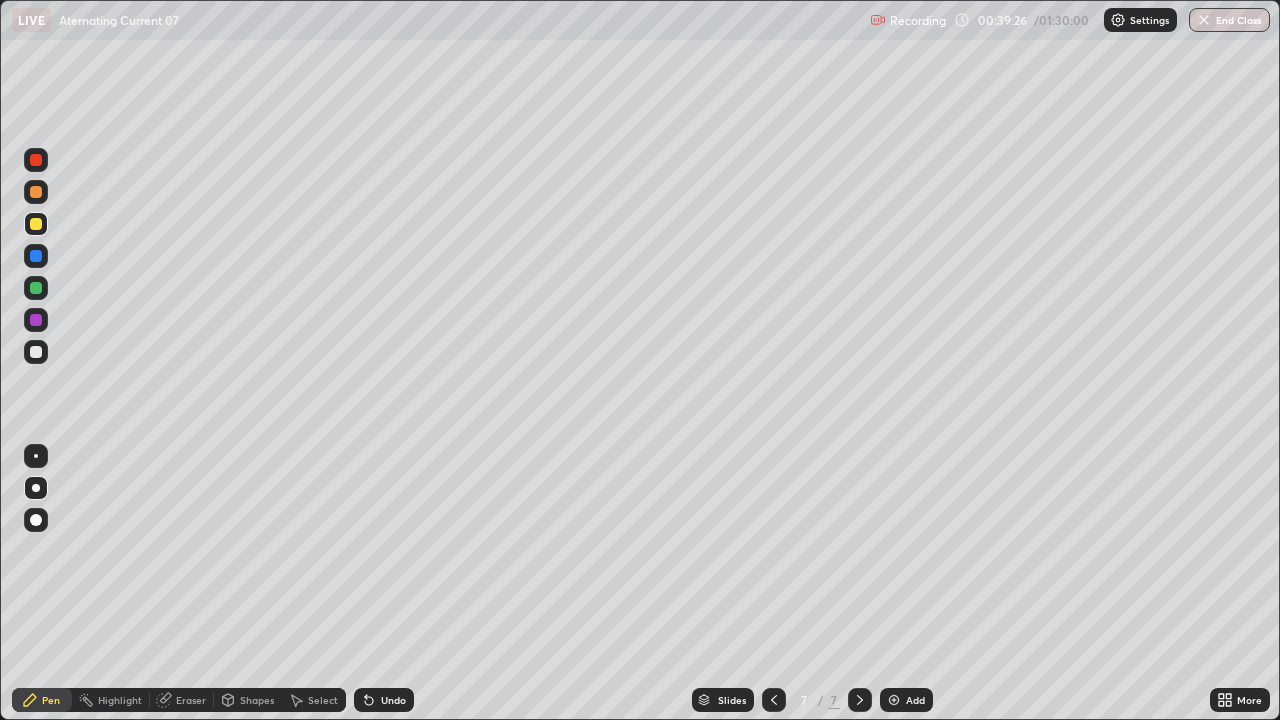 click at bounding box center (36, 224) 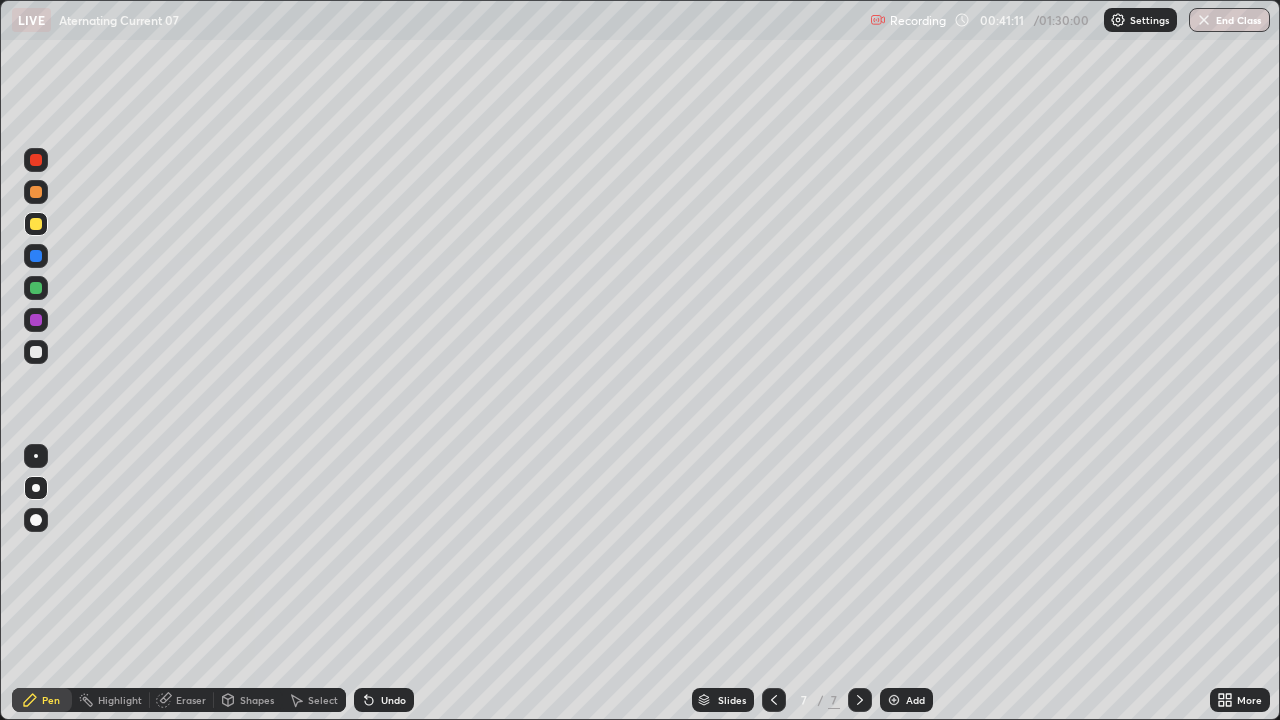 click at bounding box center (36, 224) 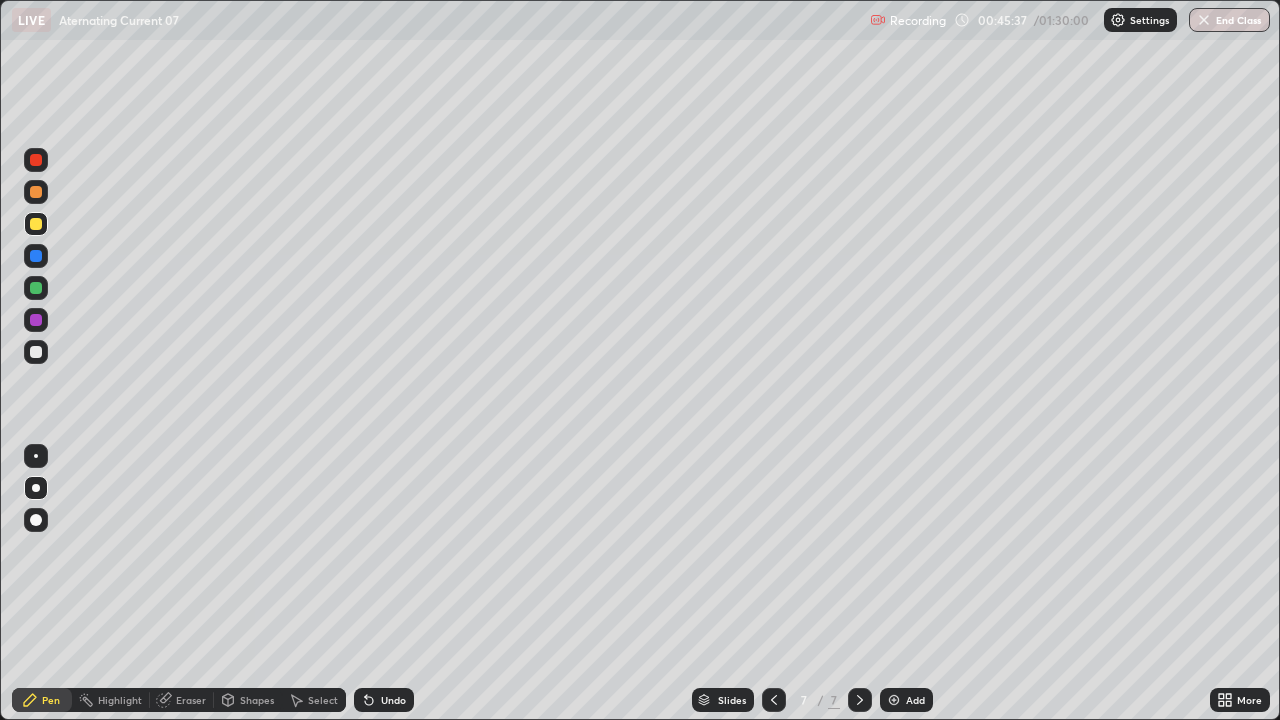 click on "Select" at bounding box center [323, 700] 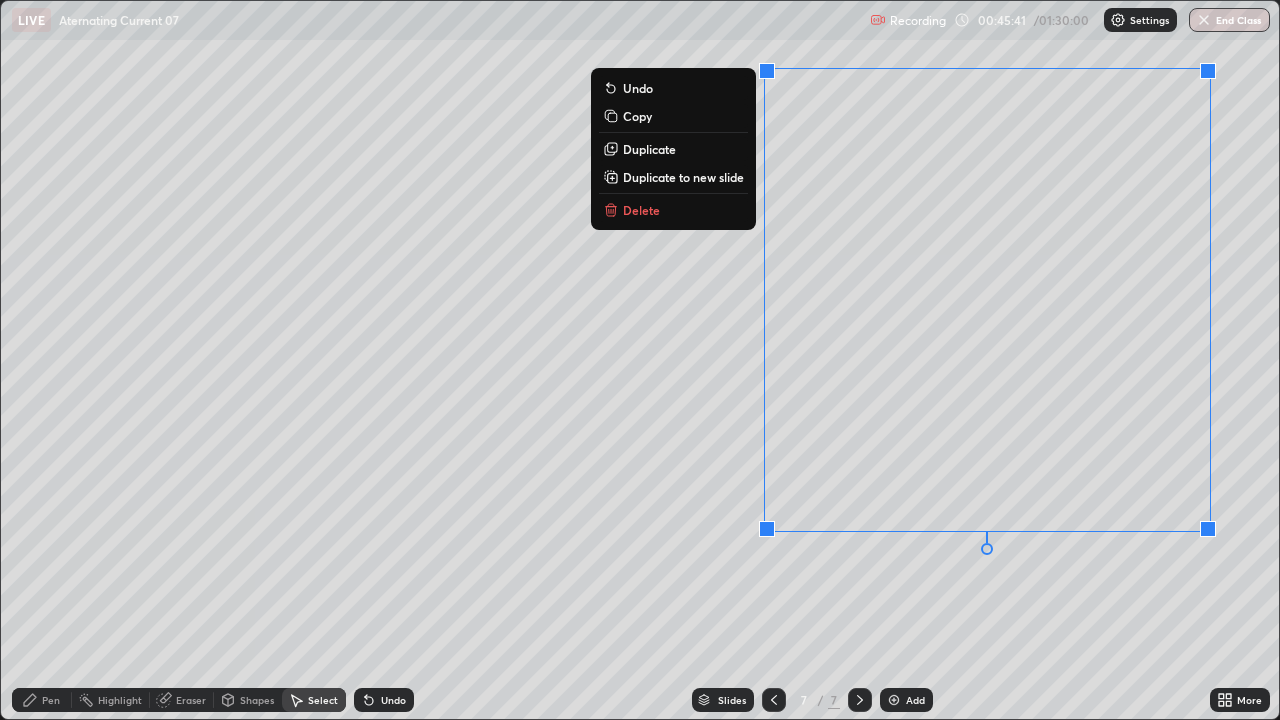 click on "Duplicate to new slide" at bounding box center (683, 177) 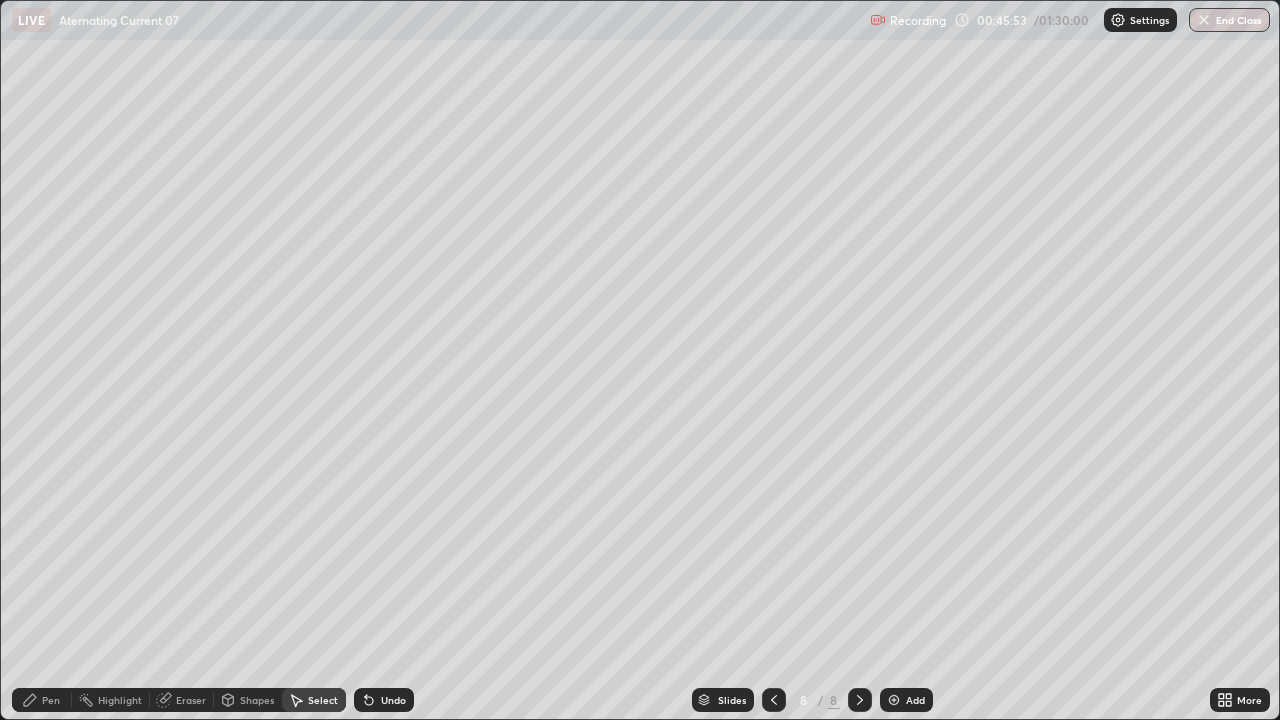 click on "Pen" at bounding box center (51, 700) 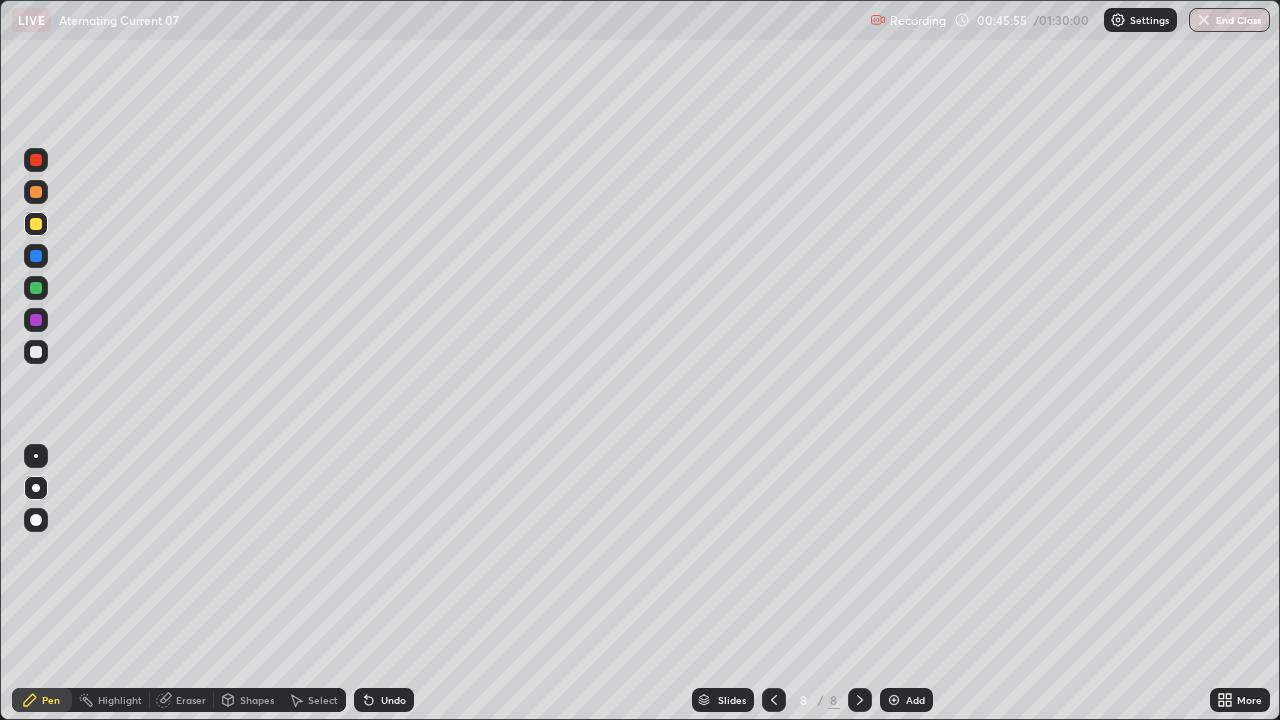 click at bounding box center [36, 288] 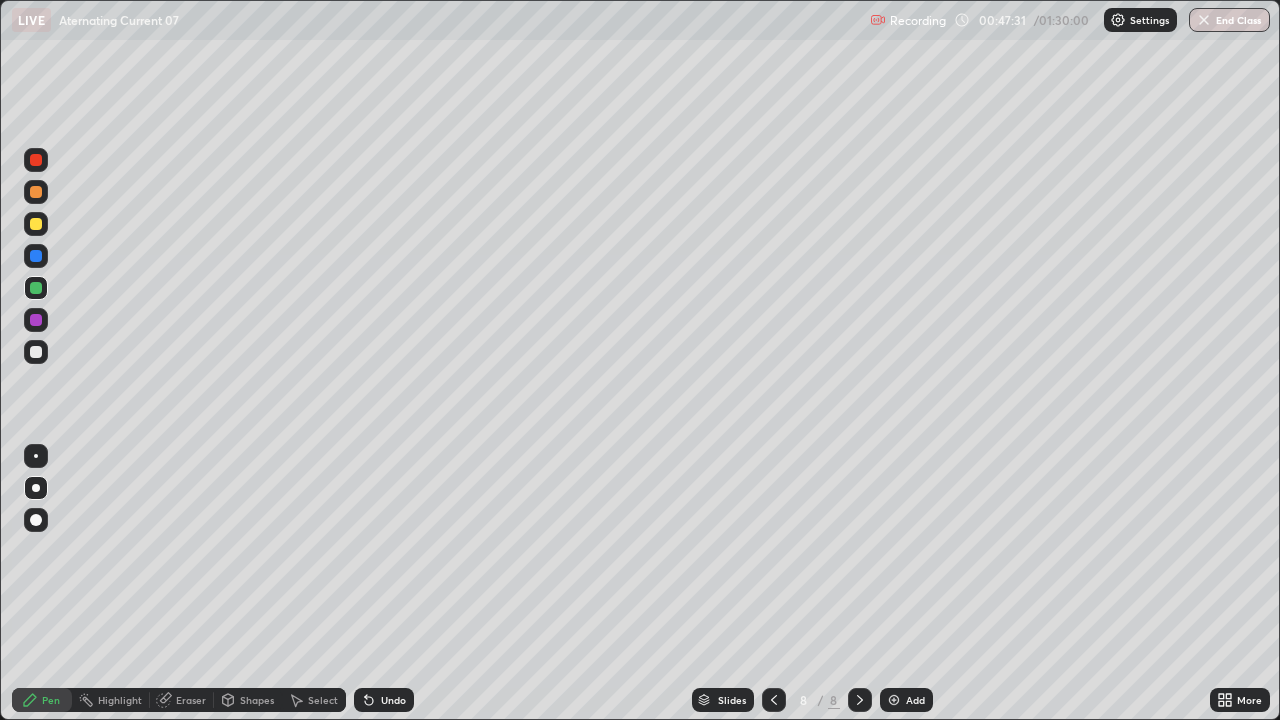click at bounding box center [894, 700] 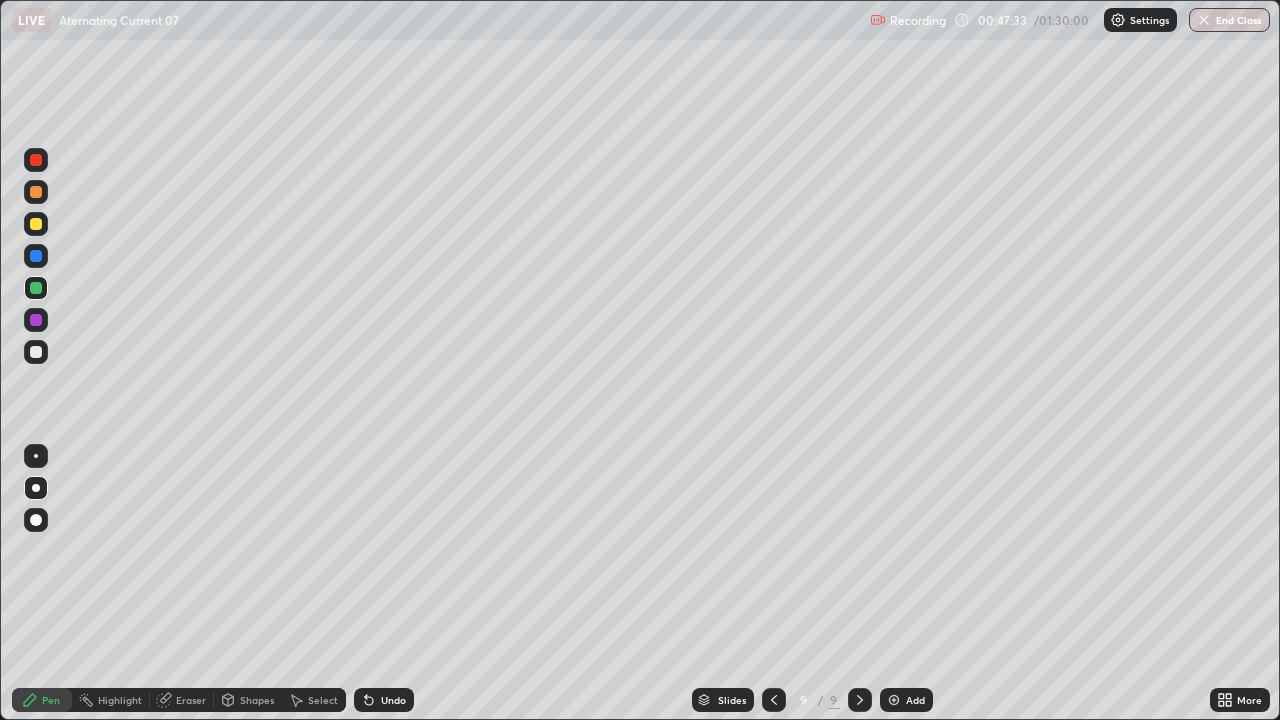 click at bounding box center (36, 224) 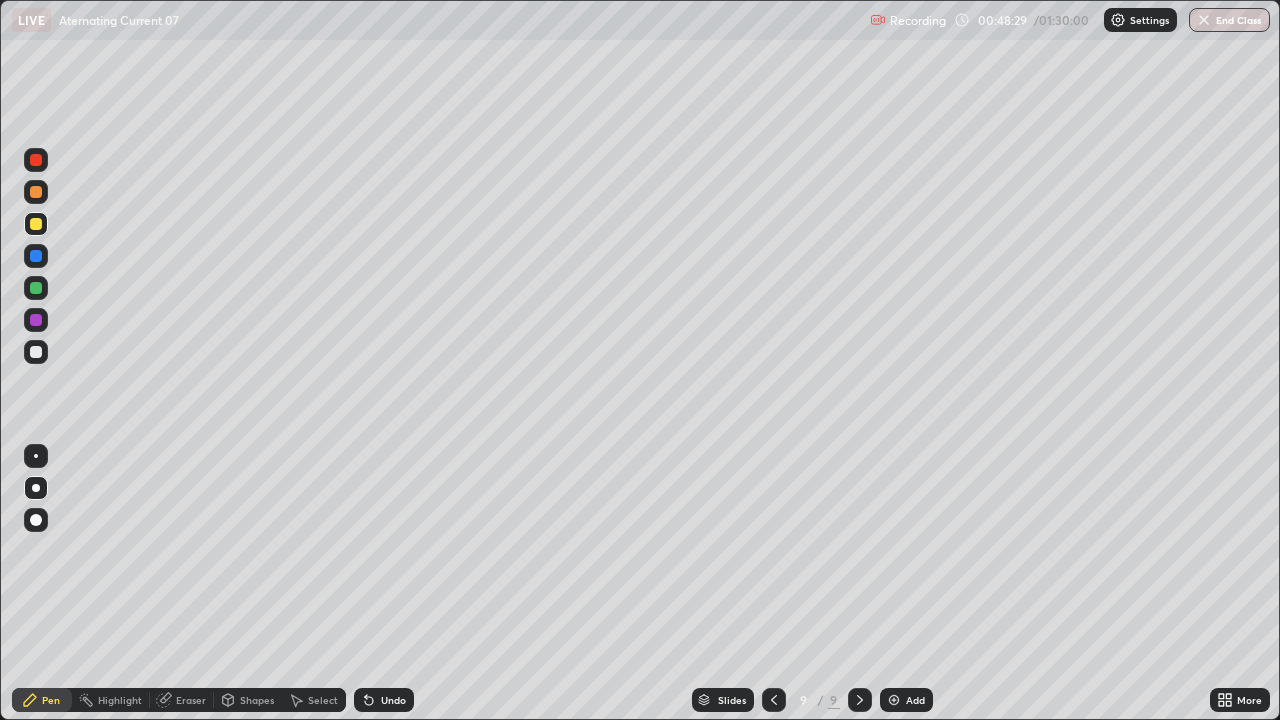 click at bounding box center (36, 288) 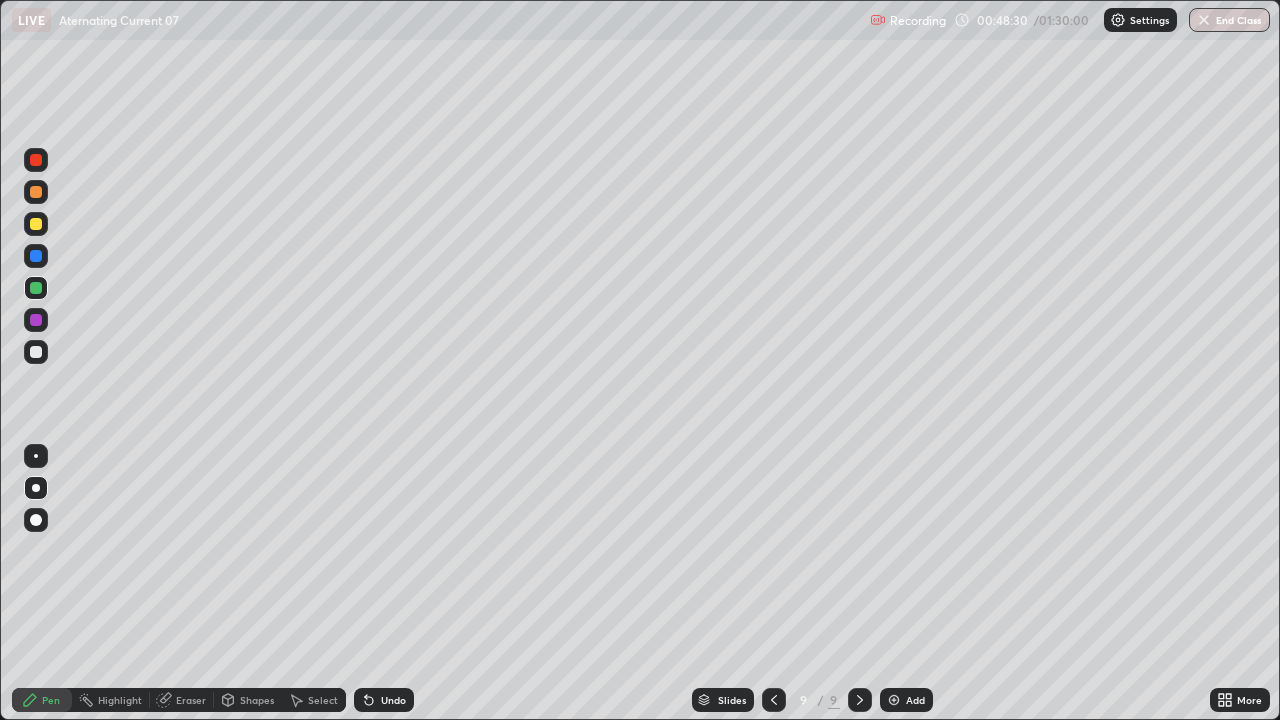 click at bounding box center [36, 352] 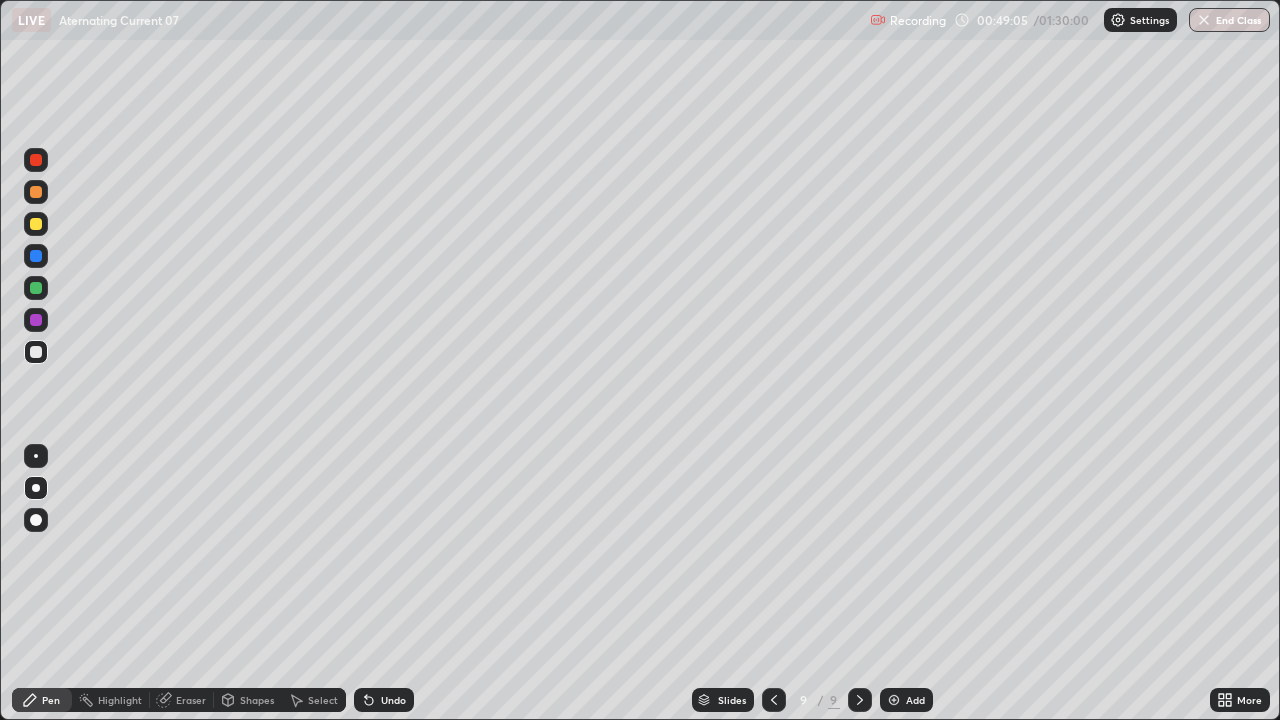 click on "Select" at bounding box center (323, 700) 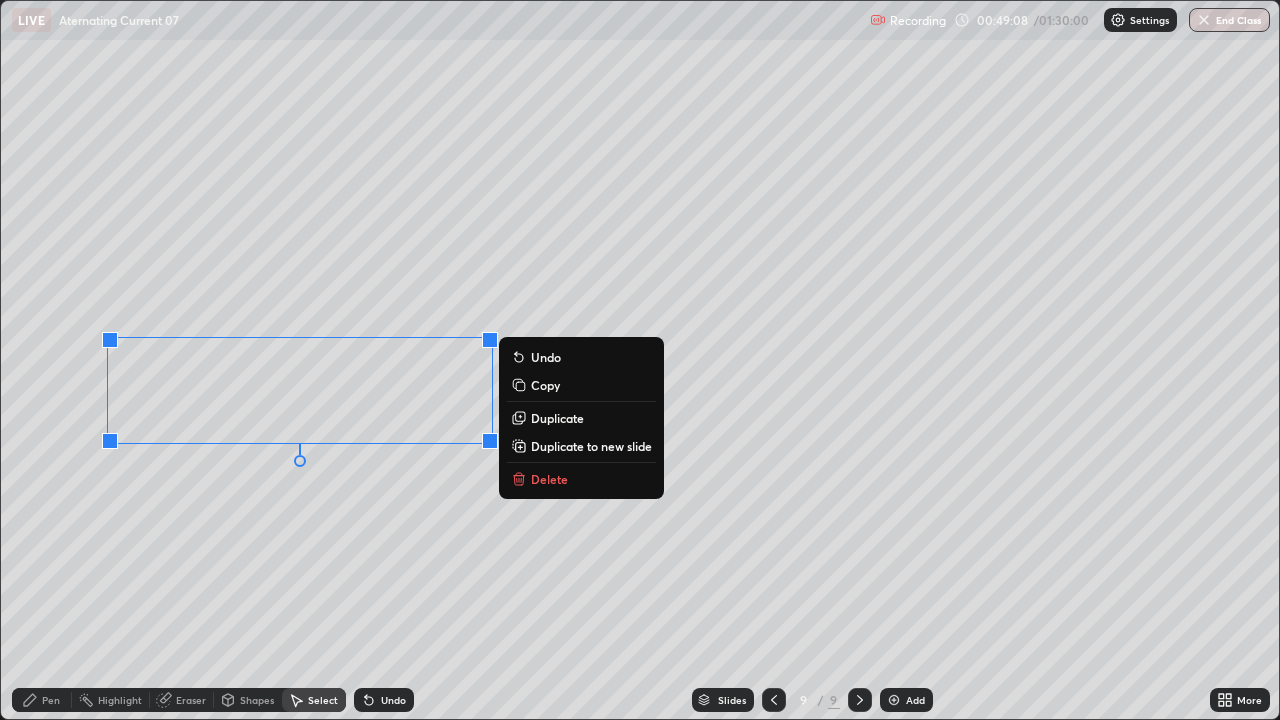 click on "Duplicate" at bounding box center (557, 418) 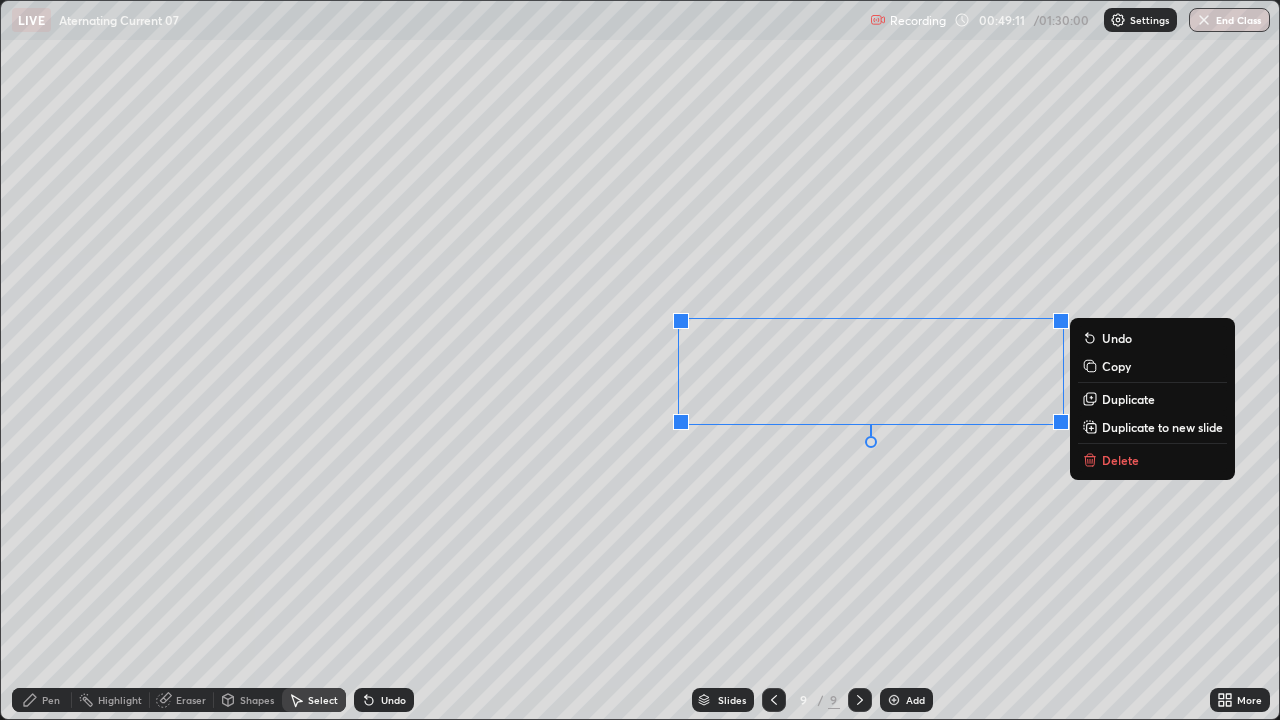 click on "Eraser" at bounding box center (182, 700) 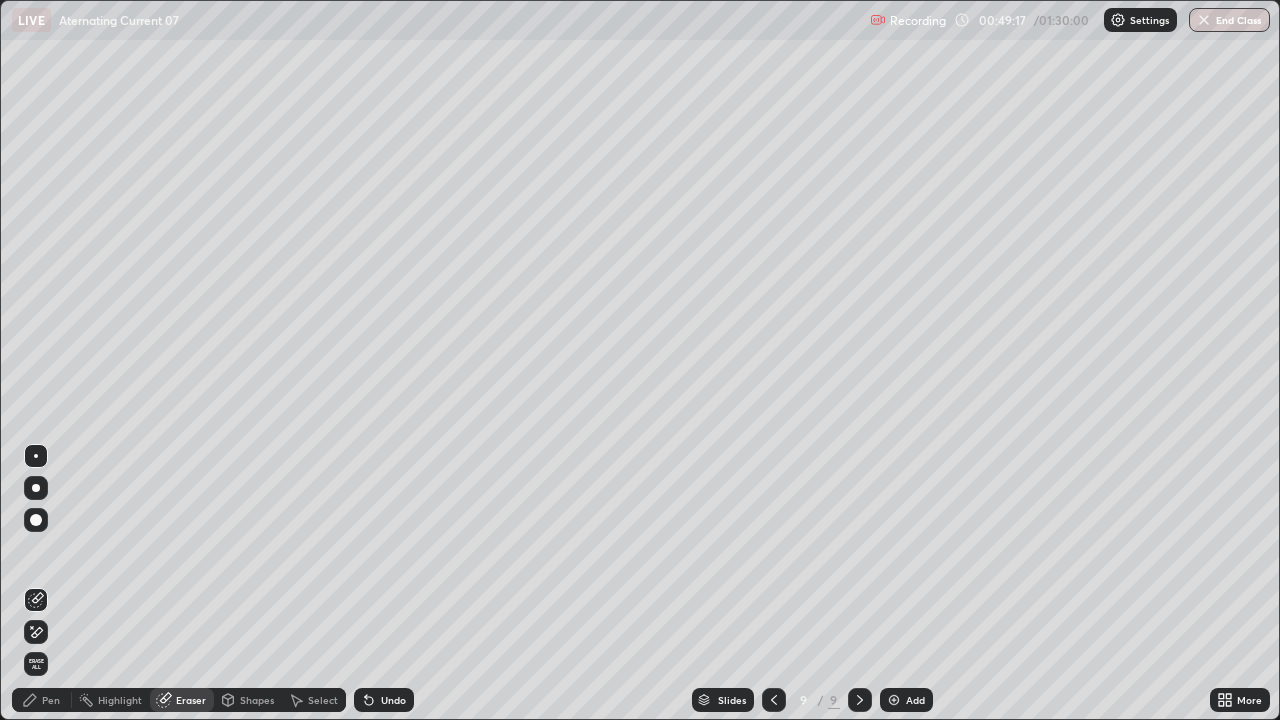 click on "Pen" at bounding box center [51, 700] 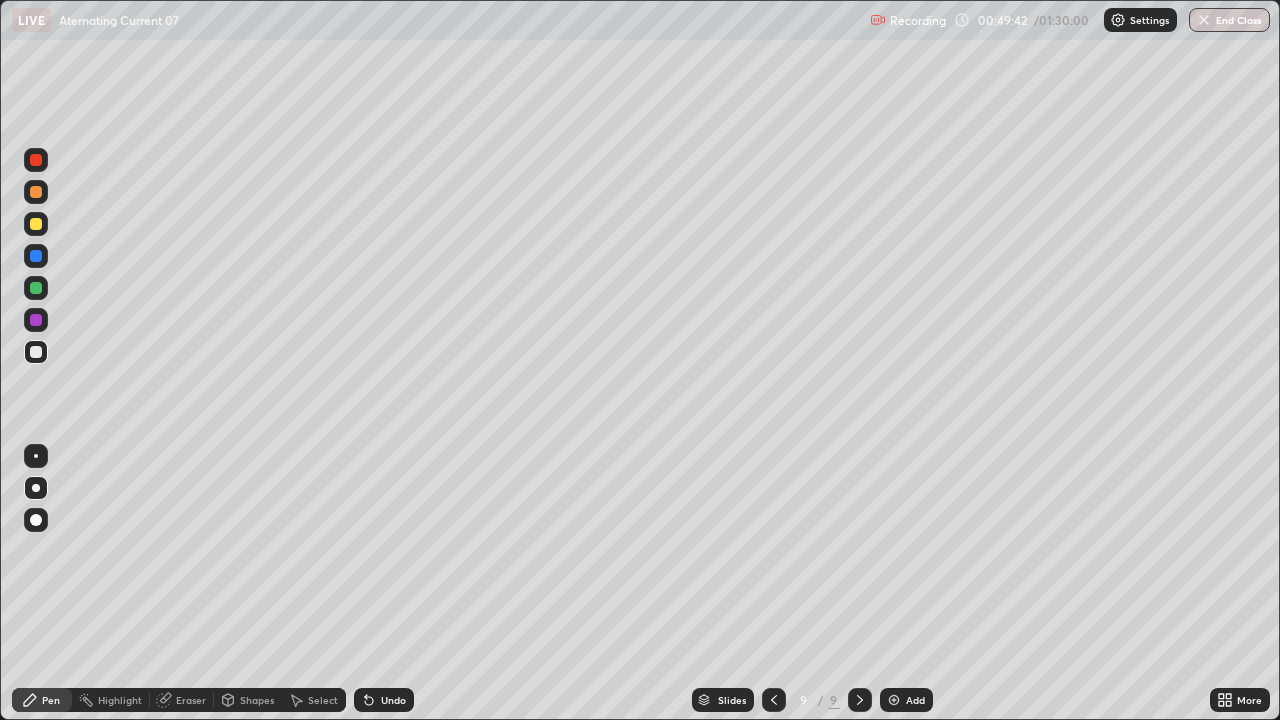 click 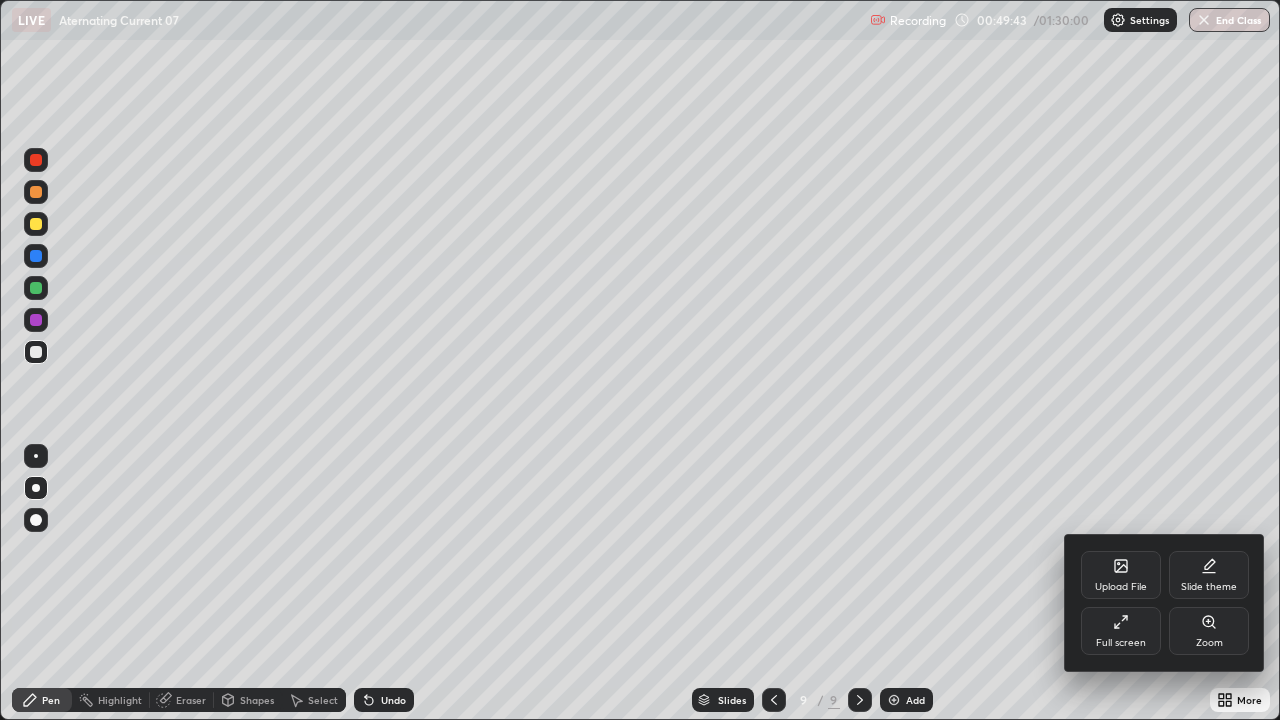 click on "Full screen" at bounding box center (1121, 631) 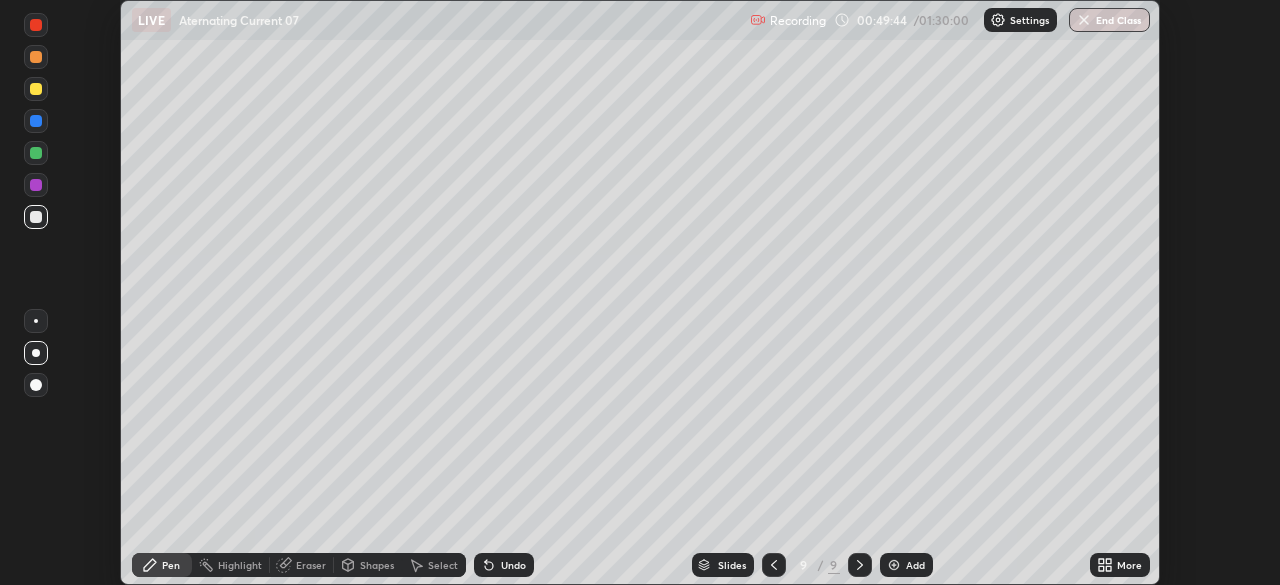 scroll, scrollTop: 585, scrollLeft: 1280, axis: both 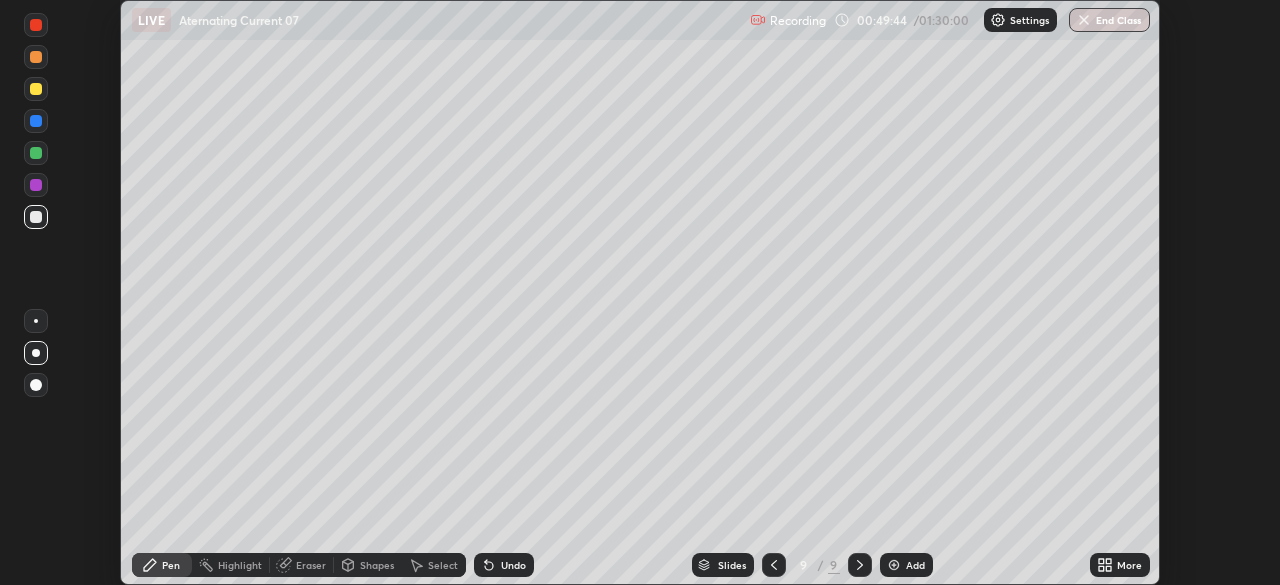 click 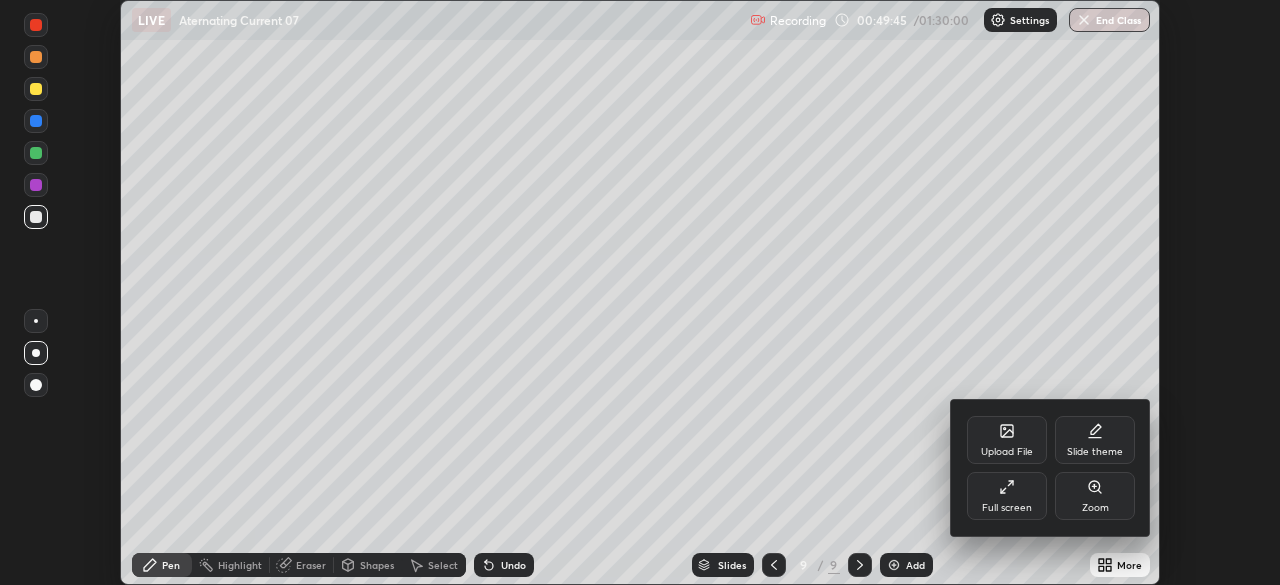 click on "Full screen" at bounding box center [1007, 496] 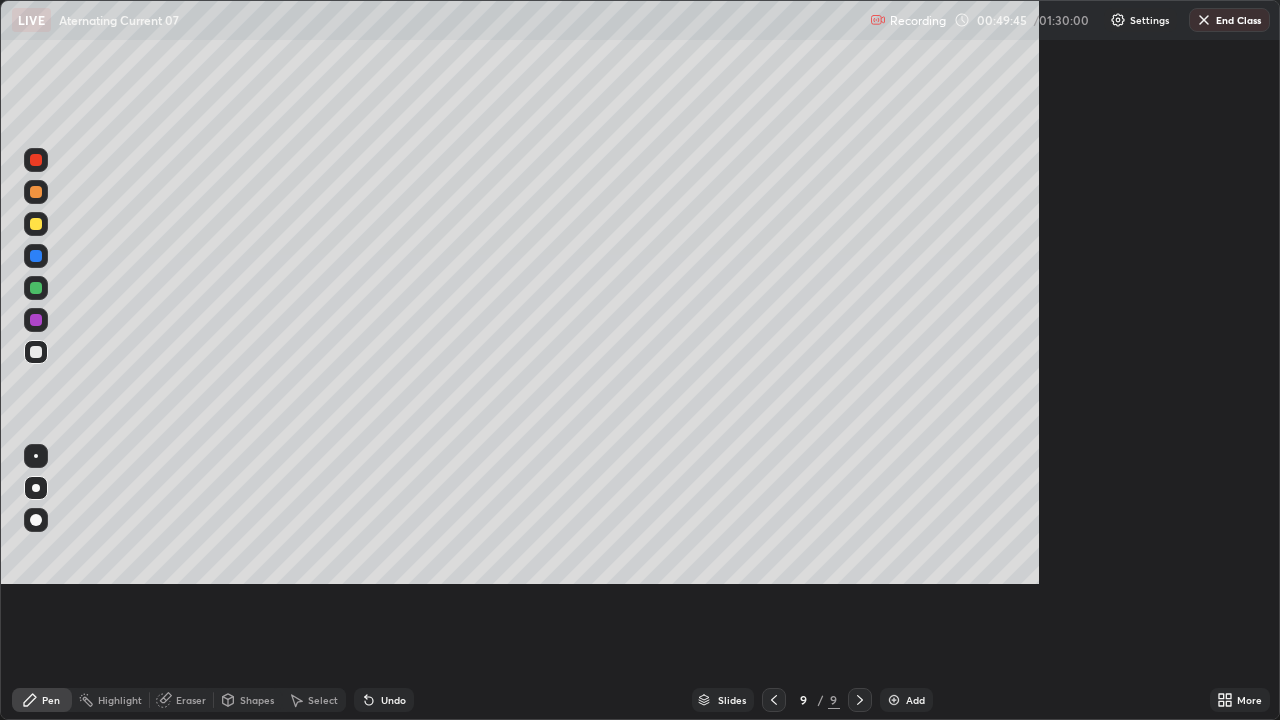 scroll, scrollTop: 99280, scrollLeft: 98720, axis: both 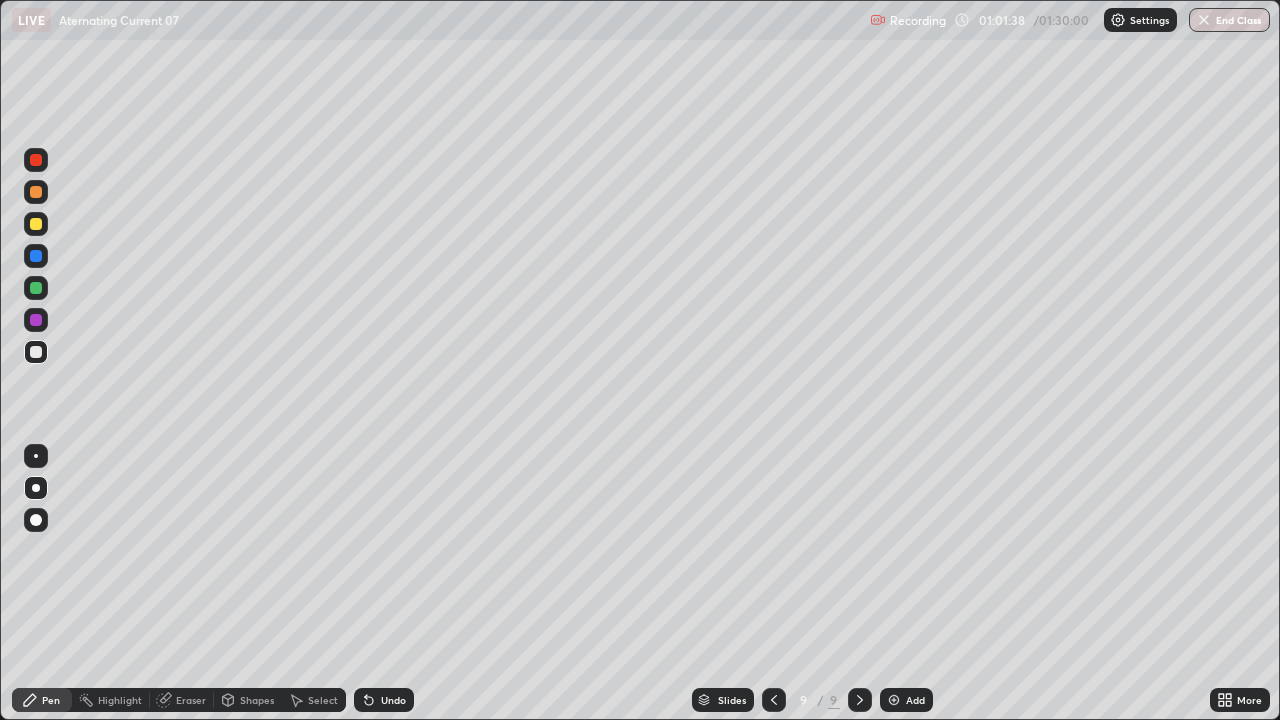 click on "Add" at bounding box center (915, 700) 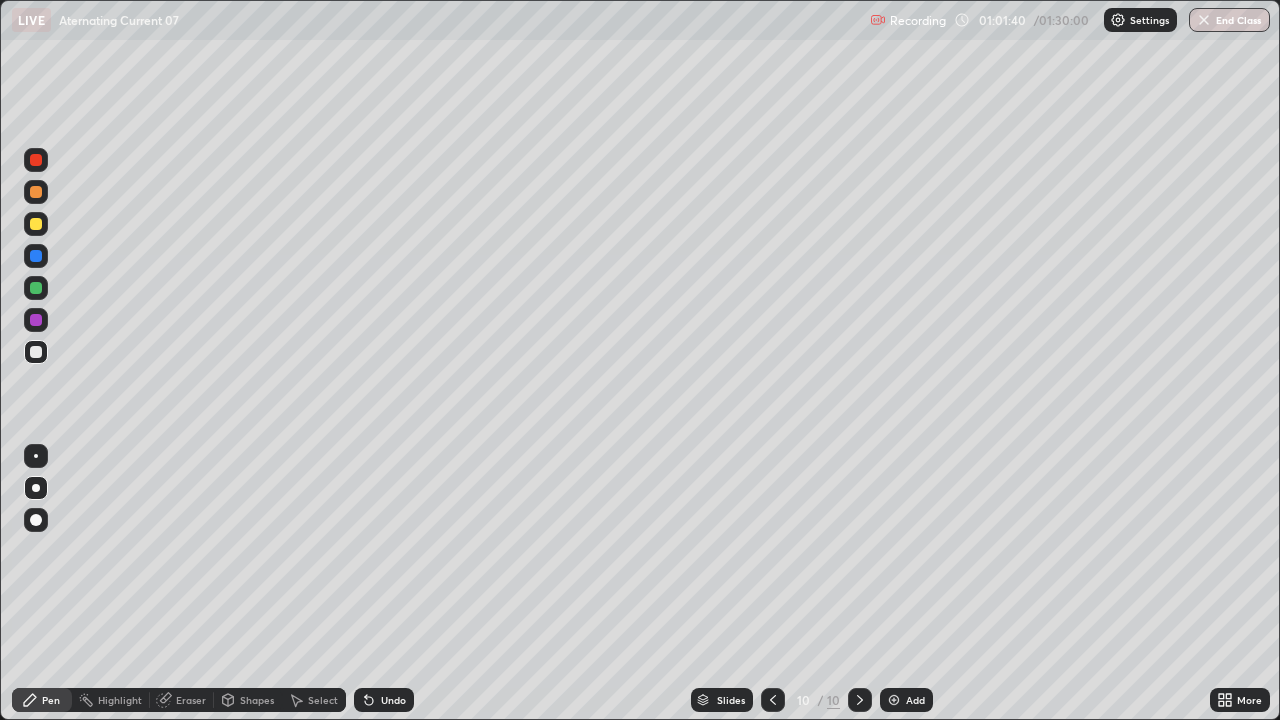 click at bounding box center [36, 224] 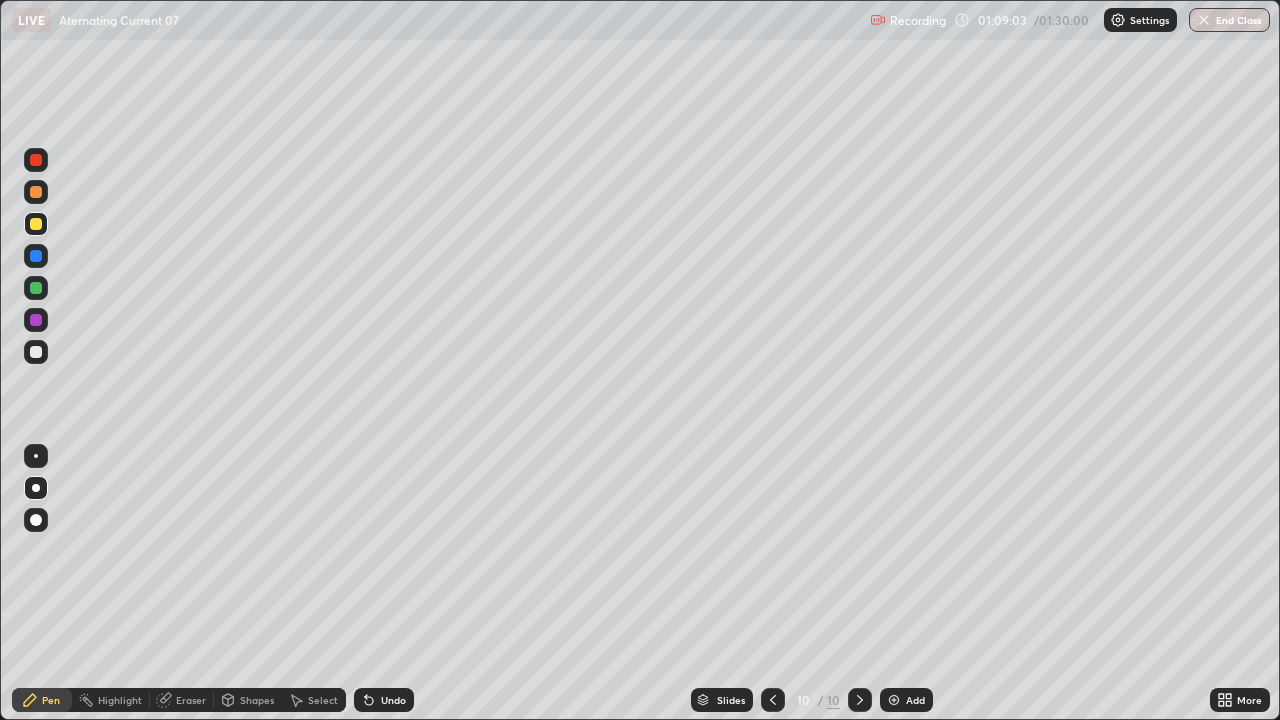 click on "Add" at bounding box center (906, 700) 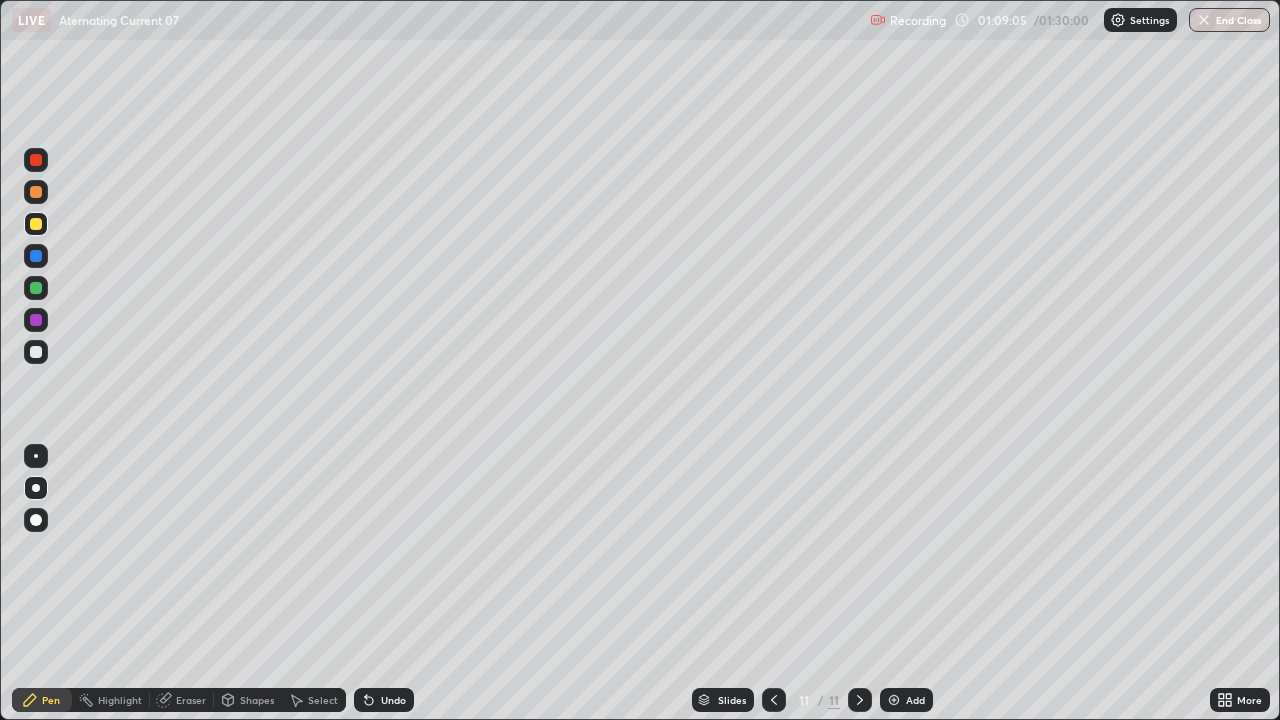 click at bounding box center (36, 224) 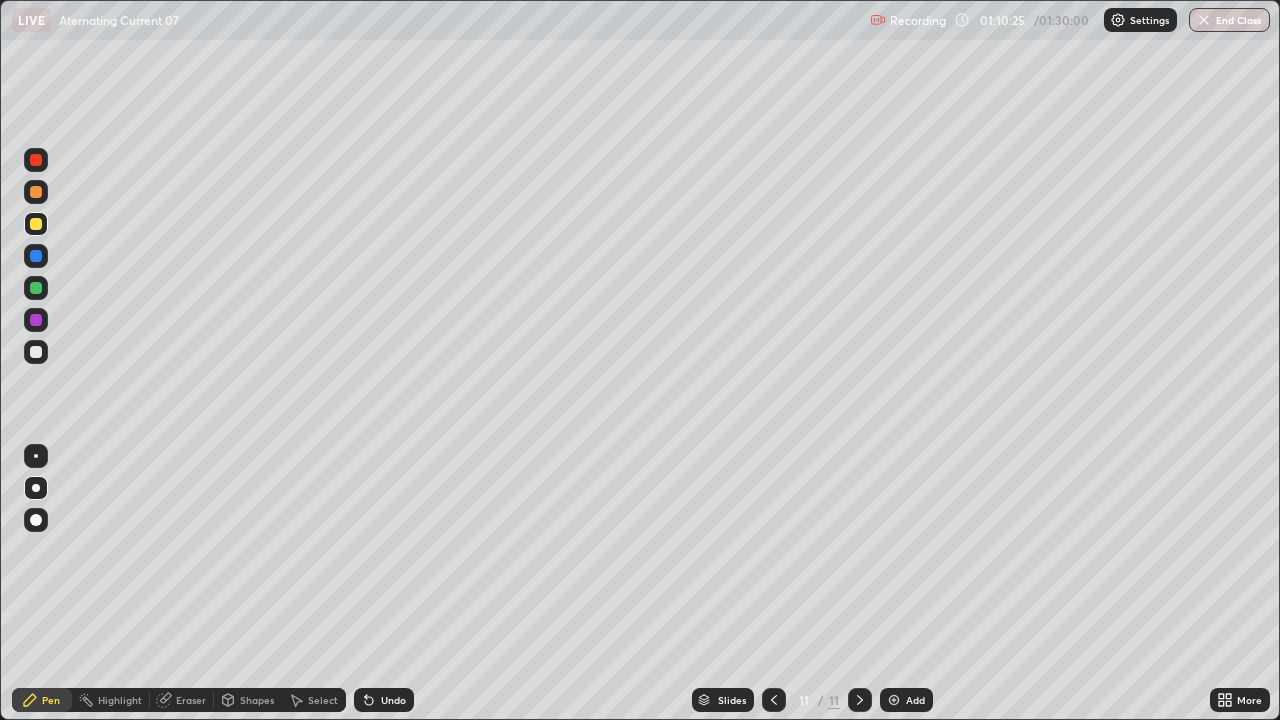 click on "Select" at bounding box center [323, 700] 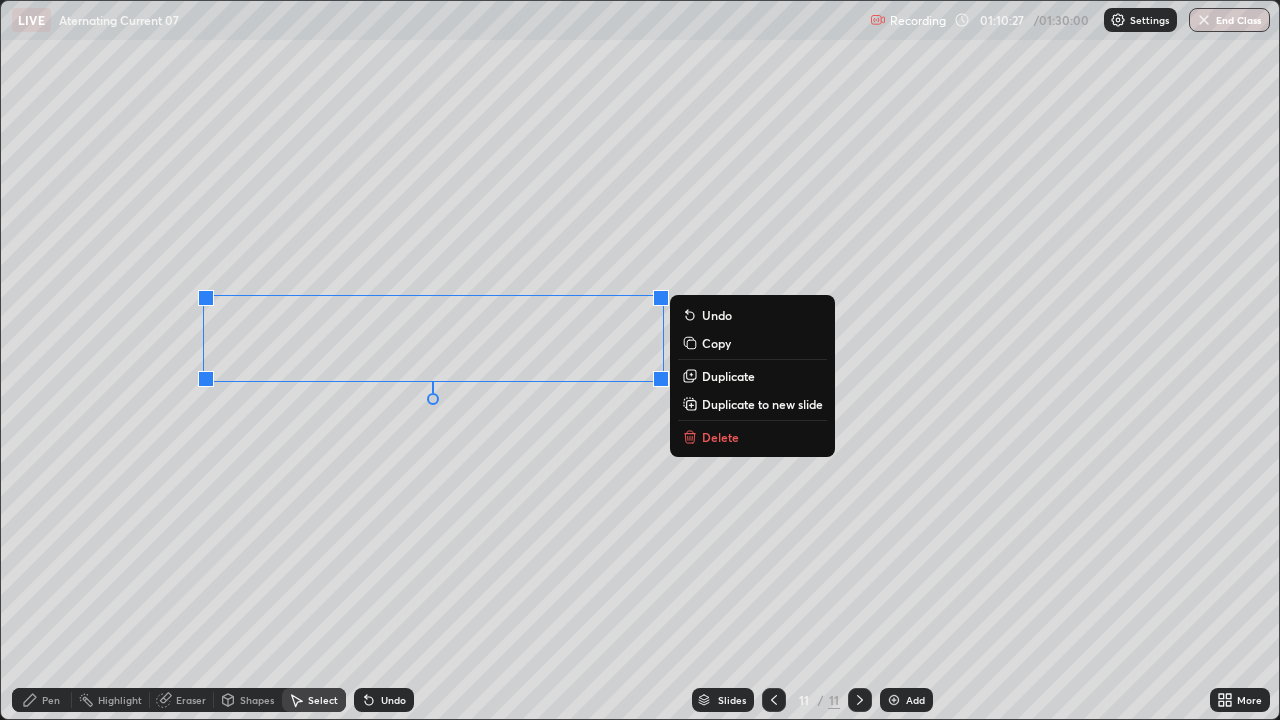 click on "Duplicate" at bounding box center [728, 376] 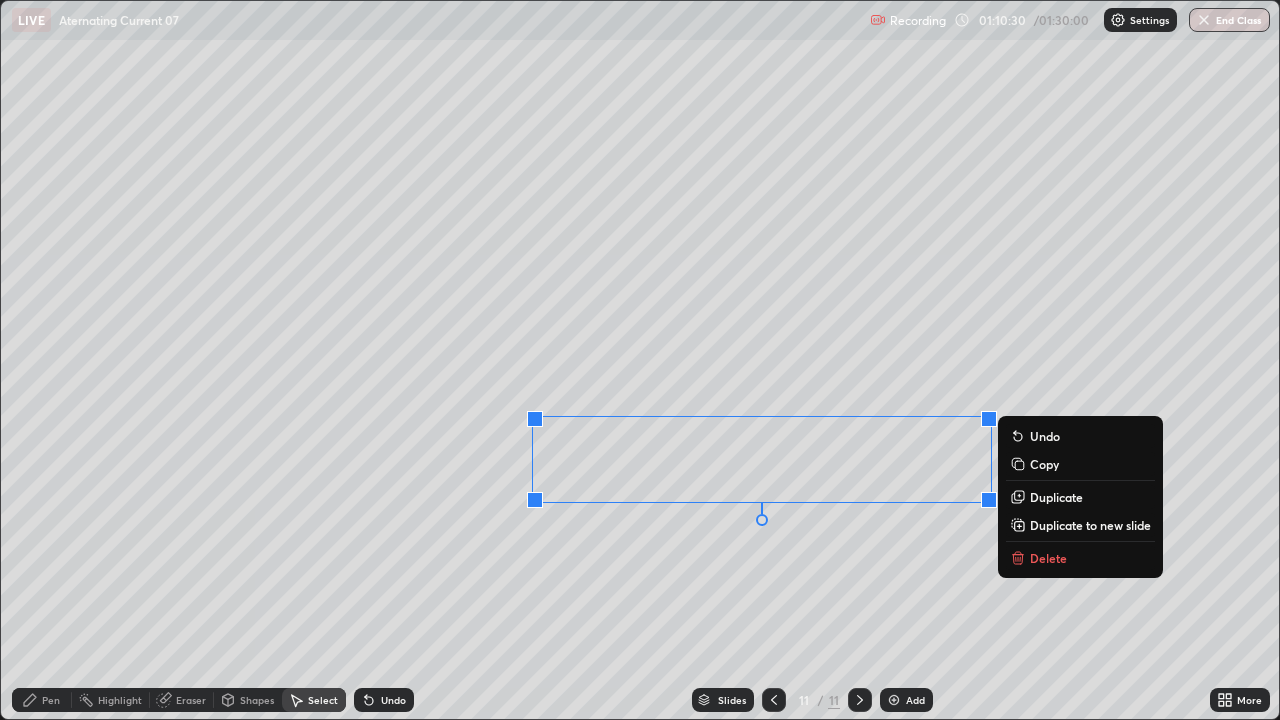 click on "0 ° Undo Copy Duplicate Duplicate to new slide Delete" at bounding box center (640, 360) 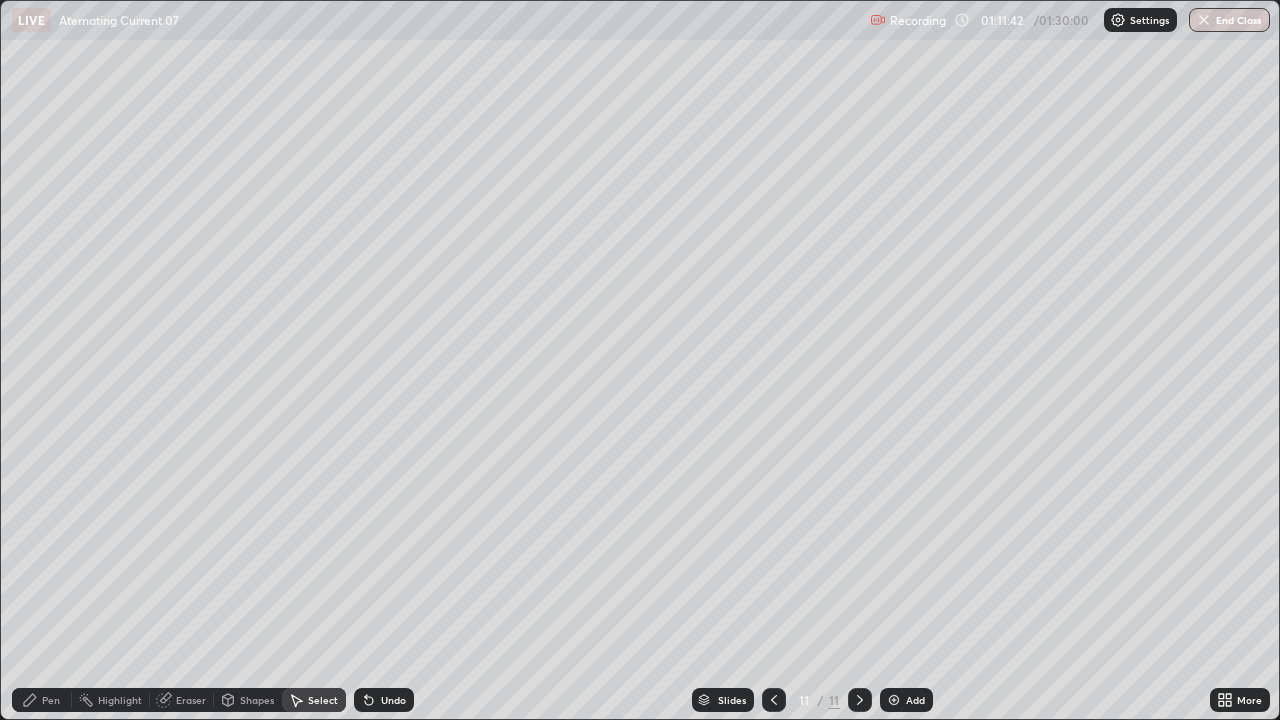 click on "Pen" at bounding box center [42, 700] 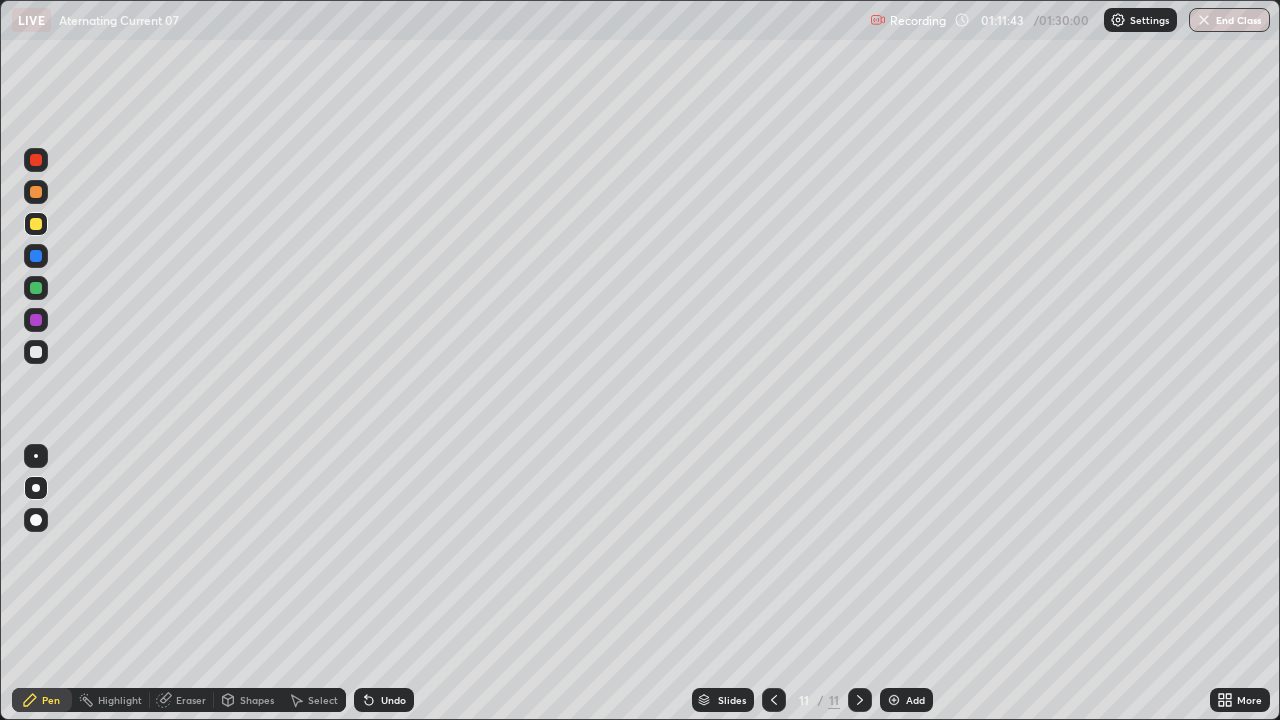 click at bounding box center [36, 352] 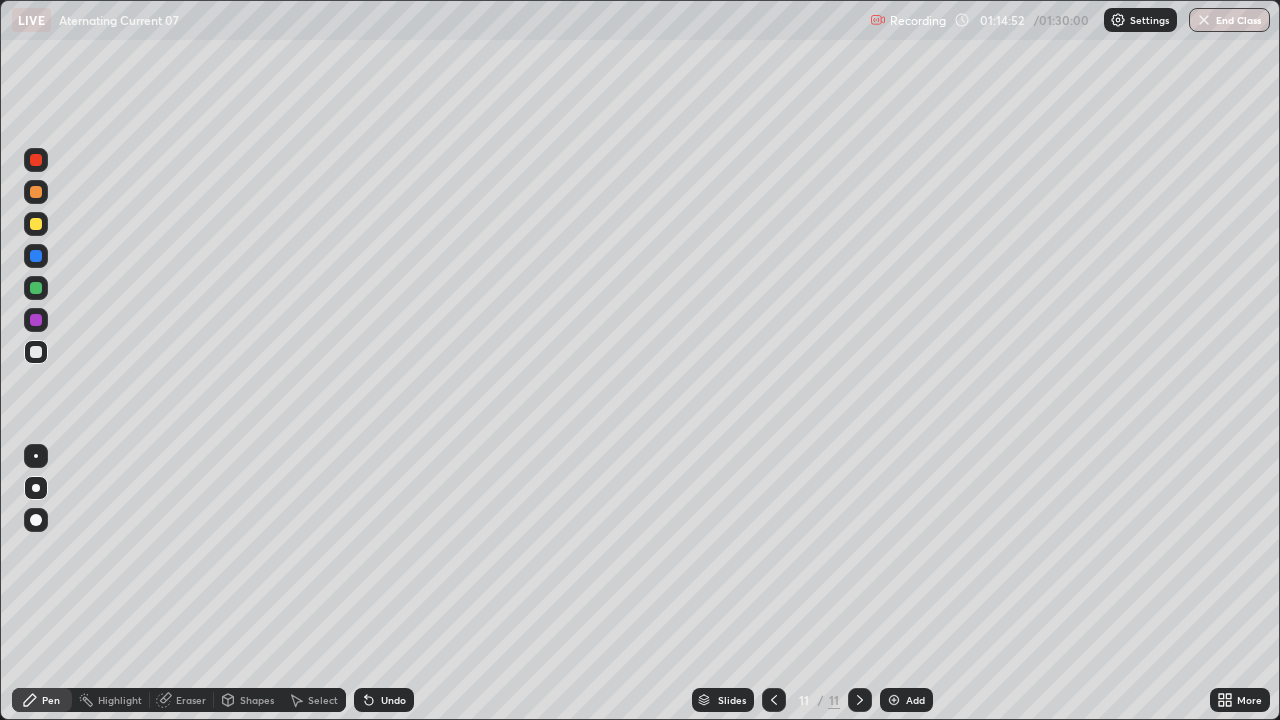 click on "End Class" at bounding box center [1229, 20] 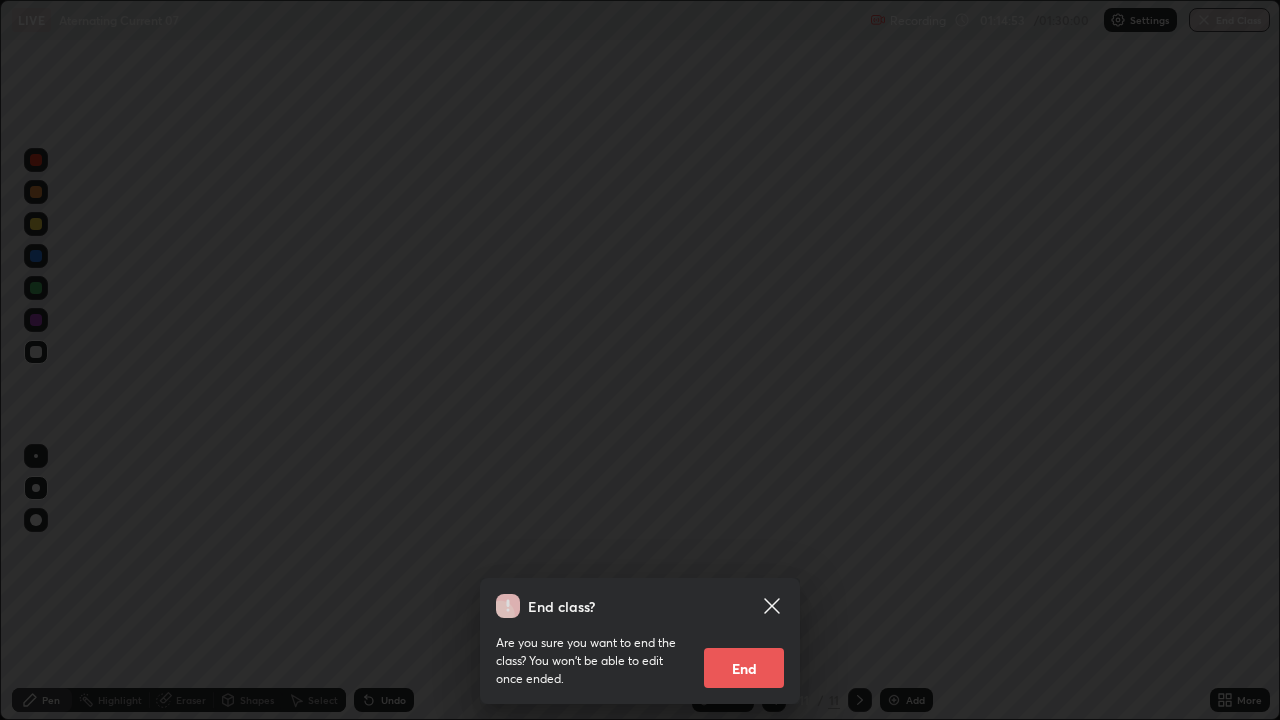 click on "End" at bounding box center [744, 668] 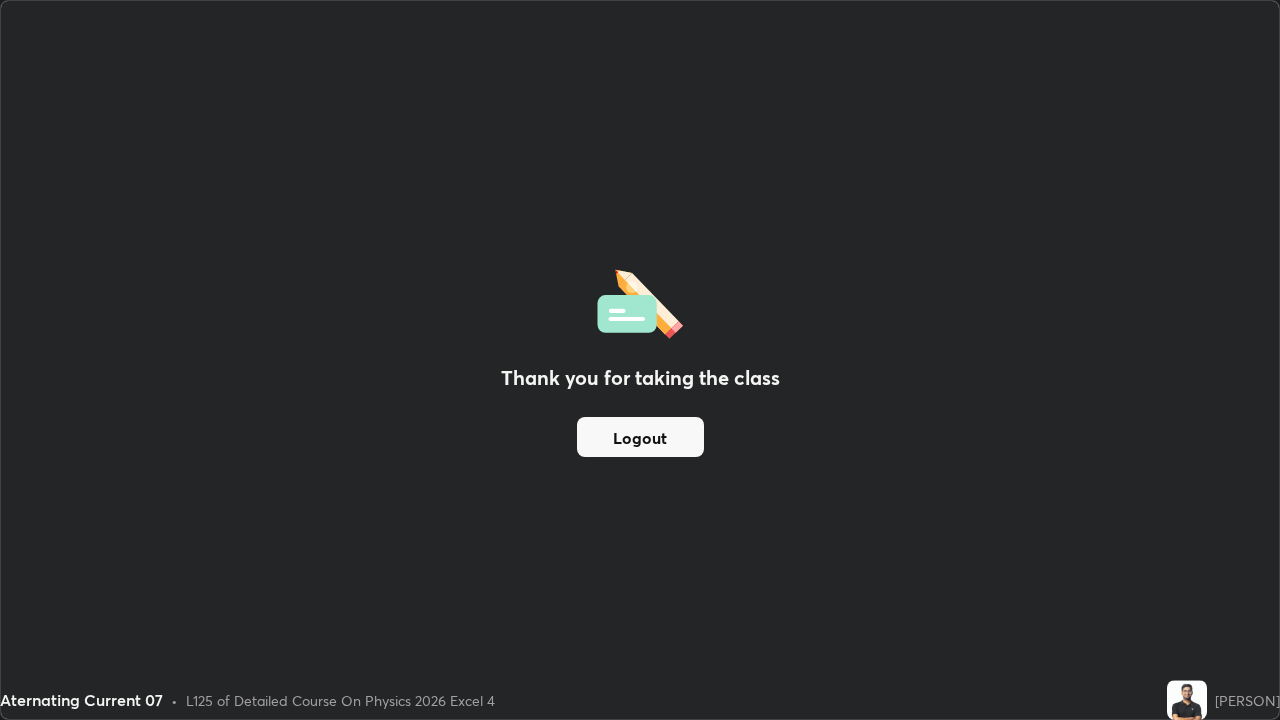 click on "Logout" at bounding box center [640, 437] 